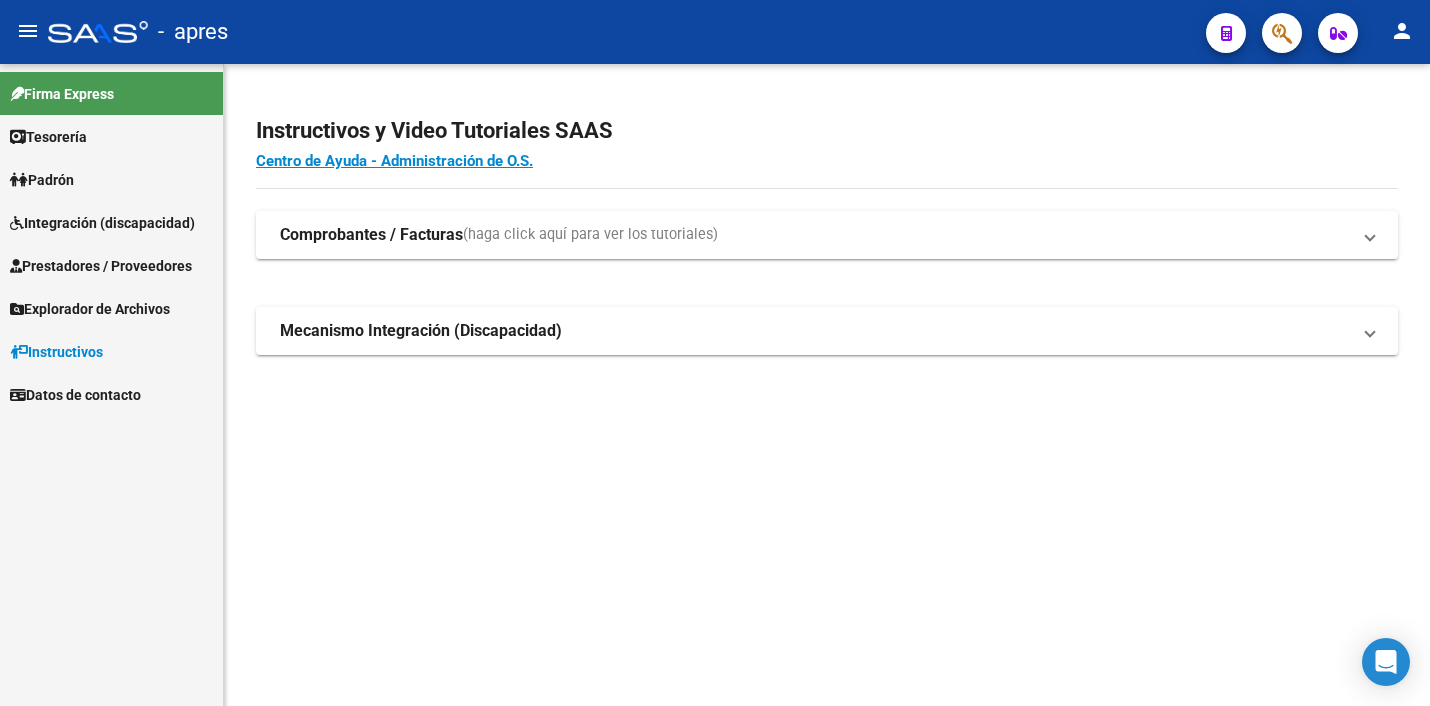 scroll, scrollTop: 0, scrollLeft: 0, axis: both 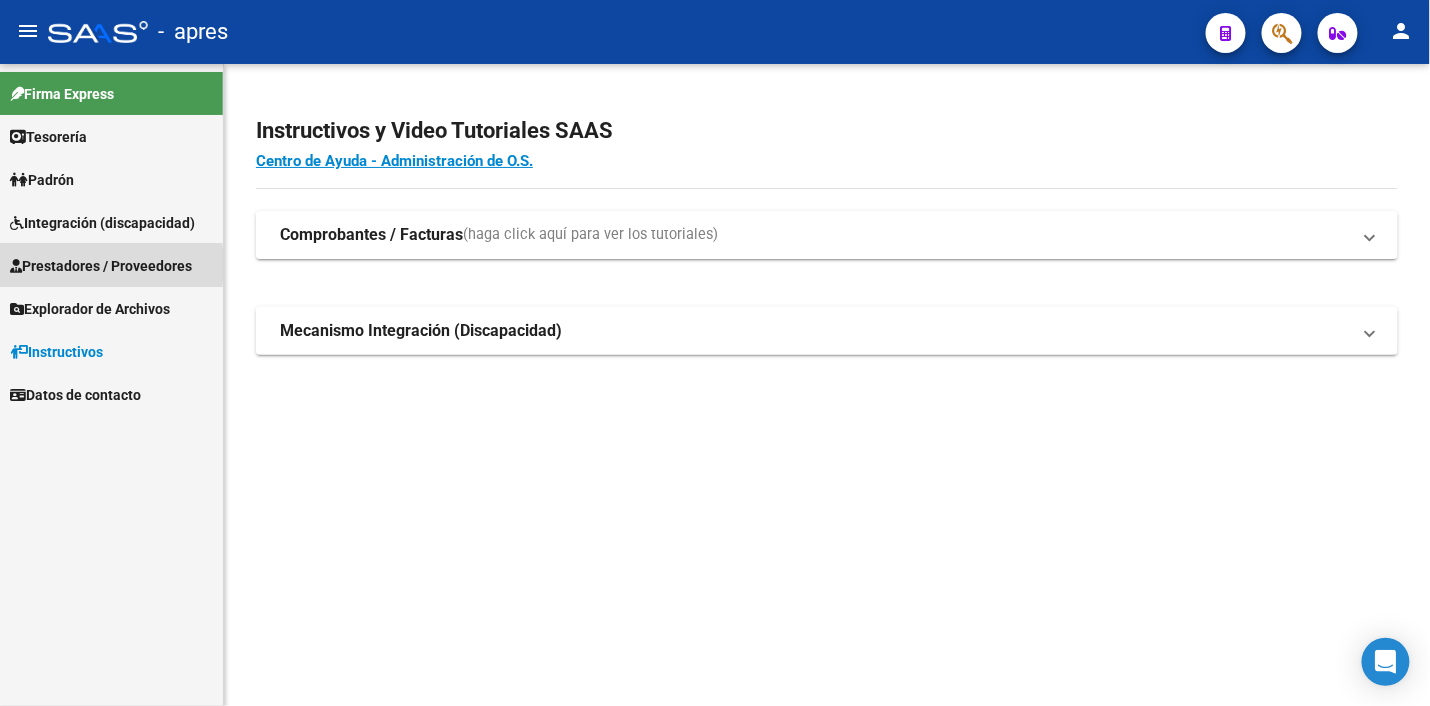 click on "Prestadores / Proveedores" at bounding box center (101, 266) 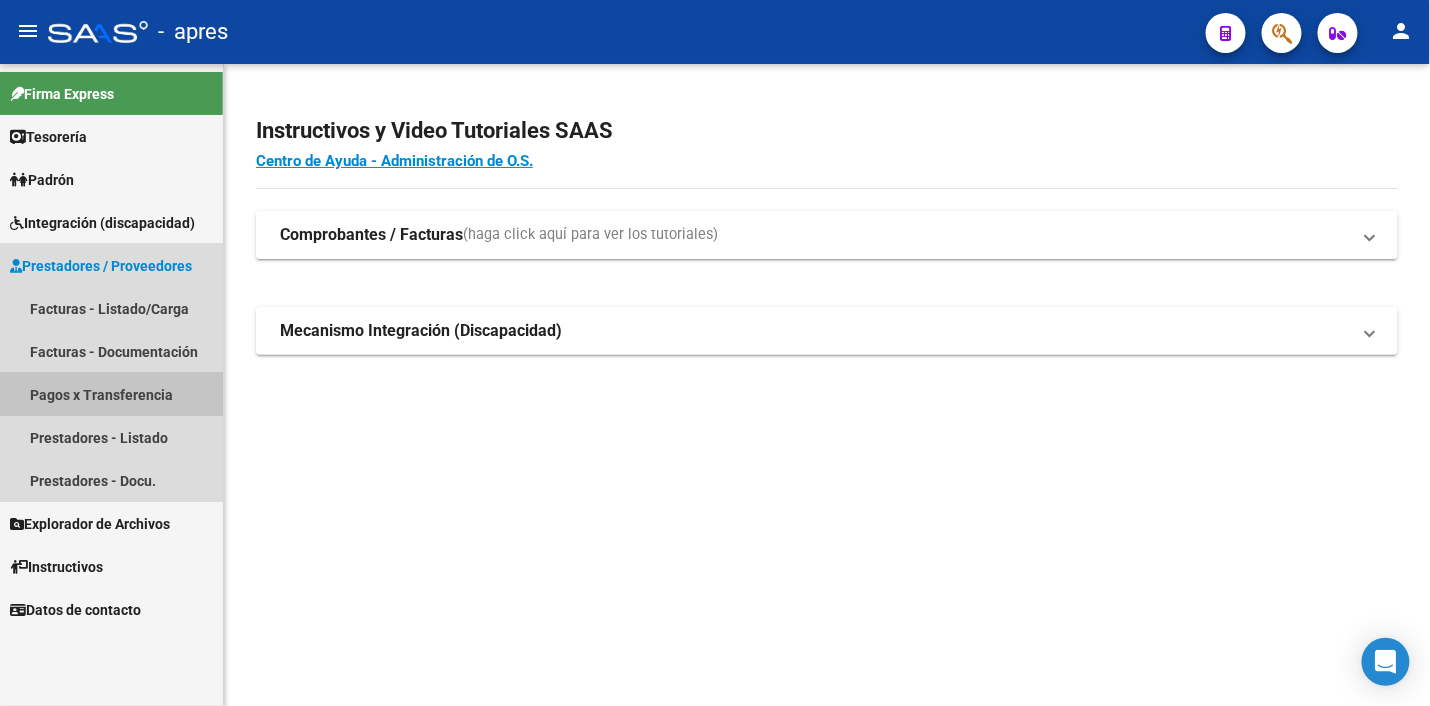 click on "Pagos x Transferencia" at bounding box center [111, 394] 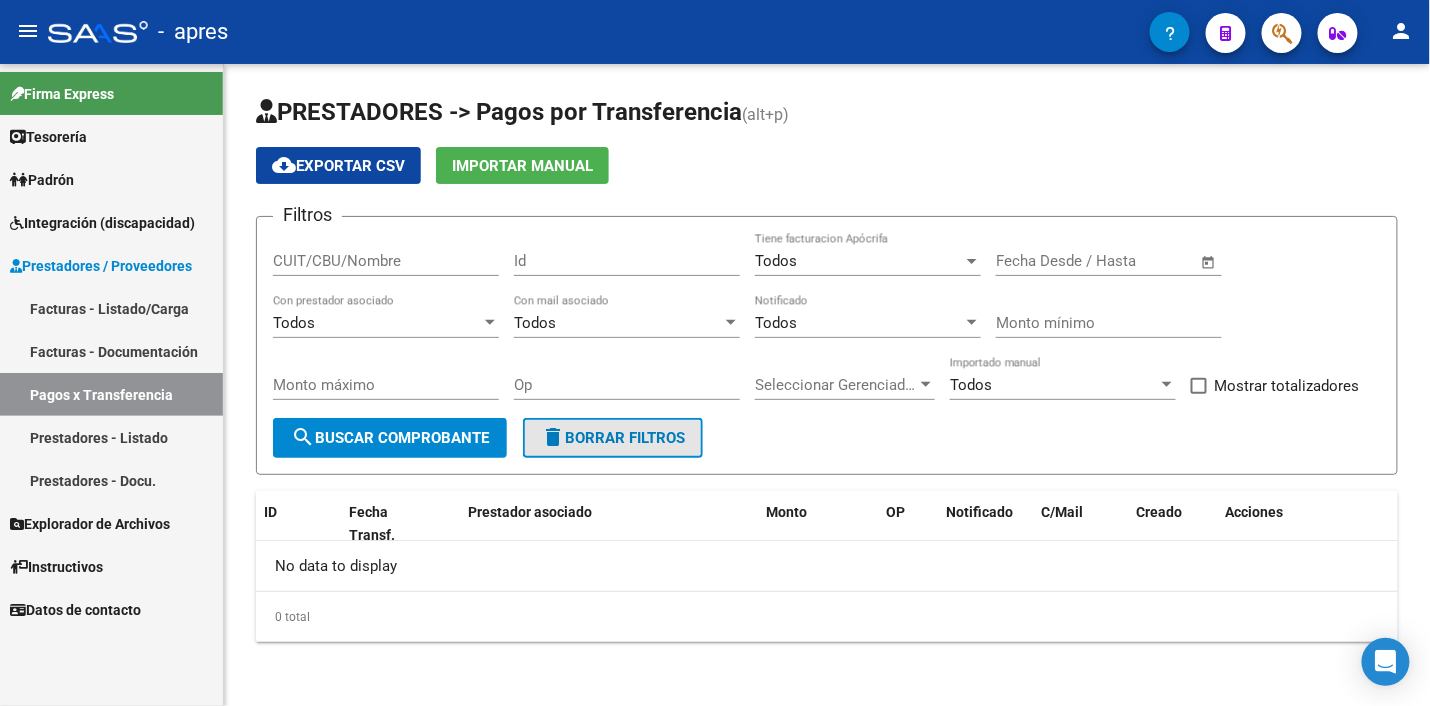 click on "delete  Borrar Filtros" 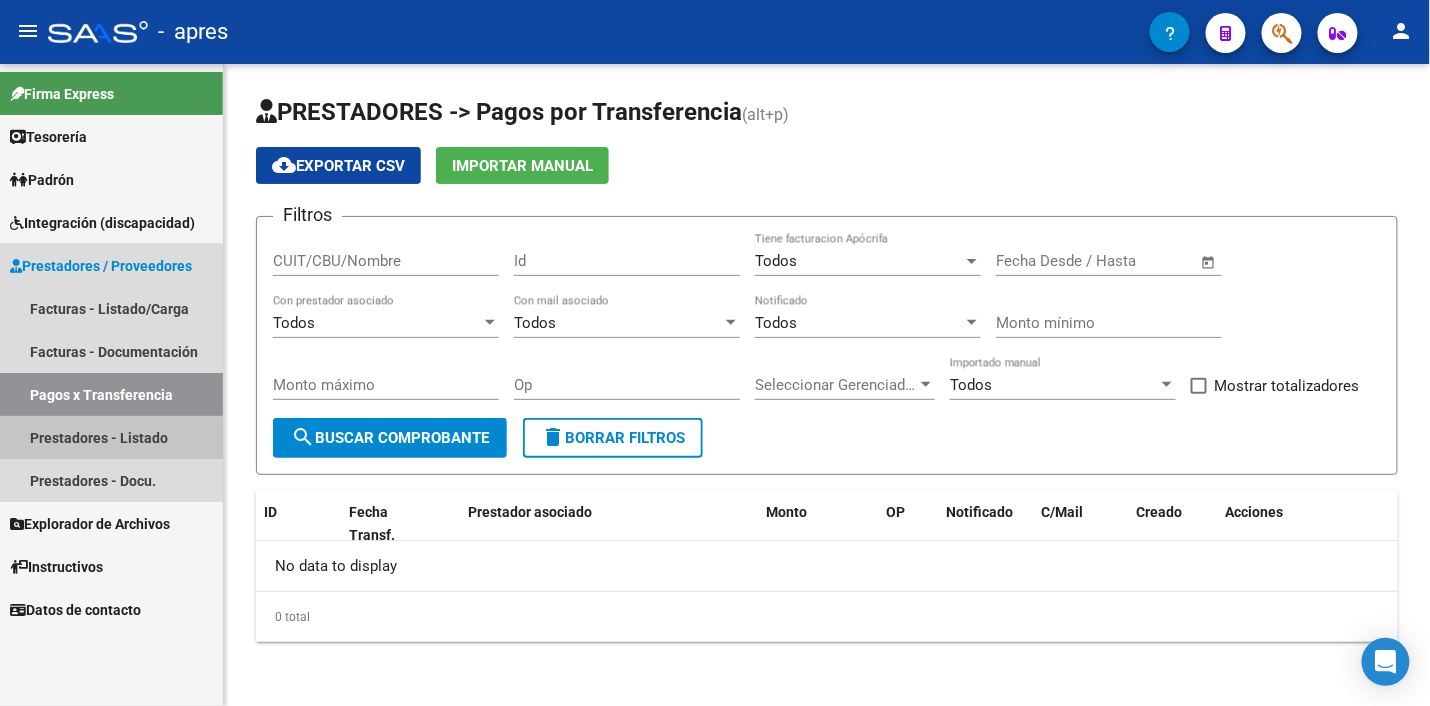 click on "Prestadores - Listado" at bounding box center [111, 437] 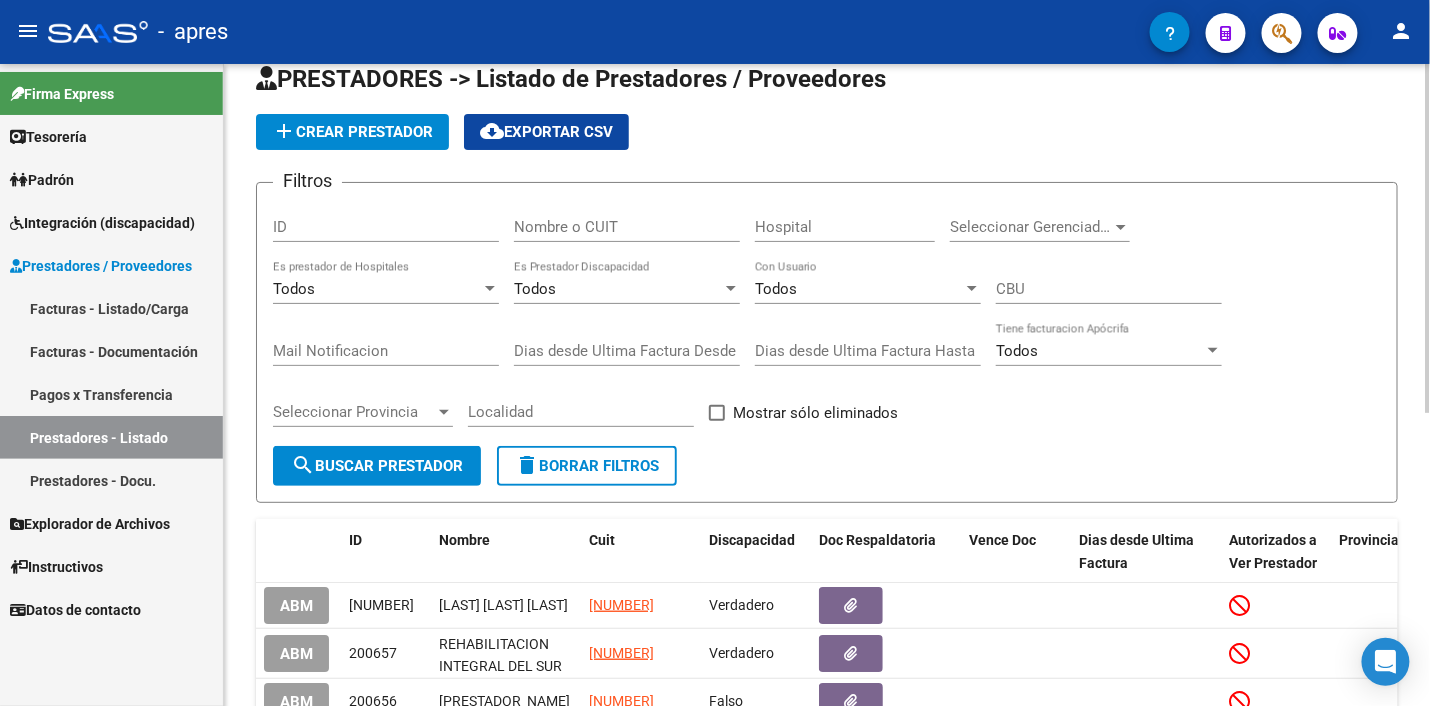 scroll, scrollTop: 0, scrollLeft: 0, axis: both 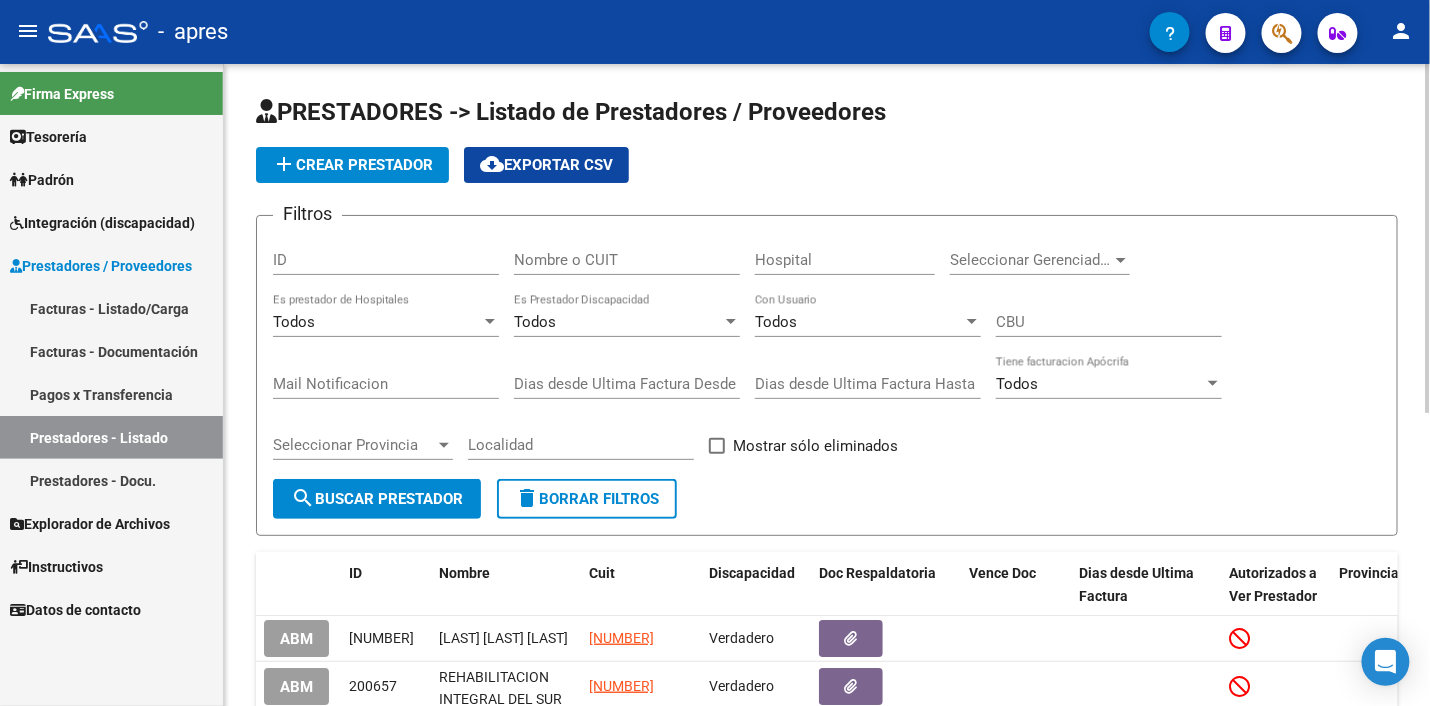 click on "delete  Borrar Filtros" 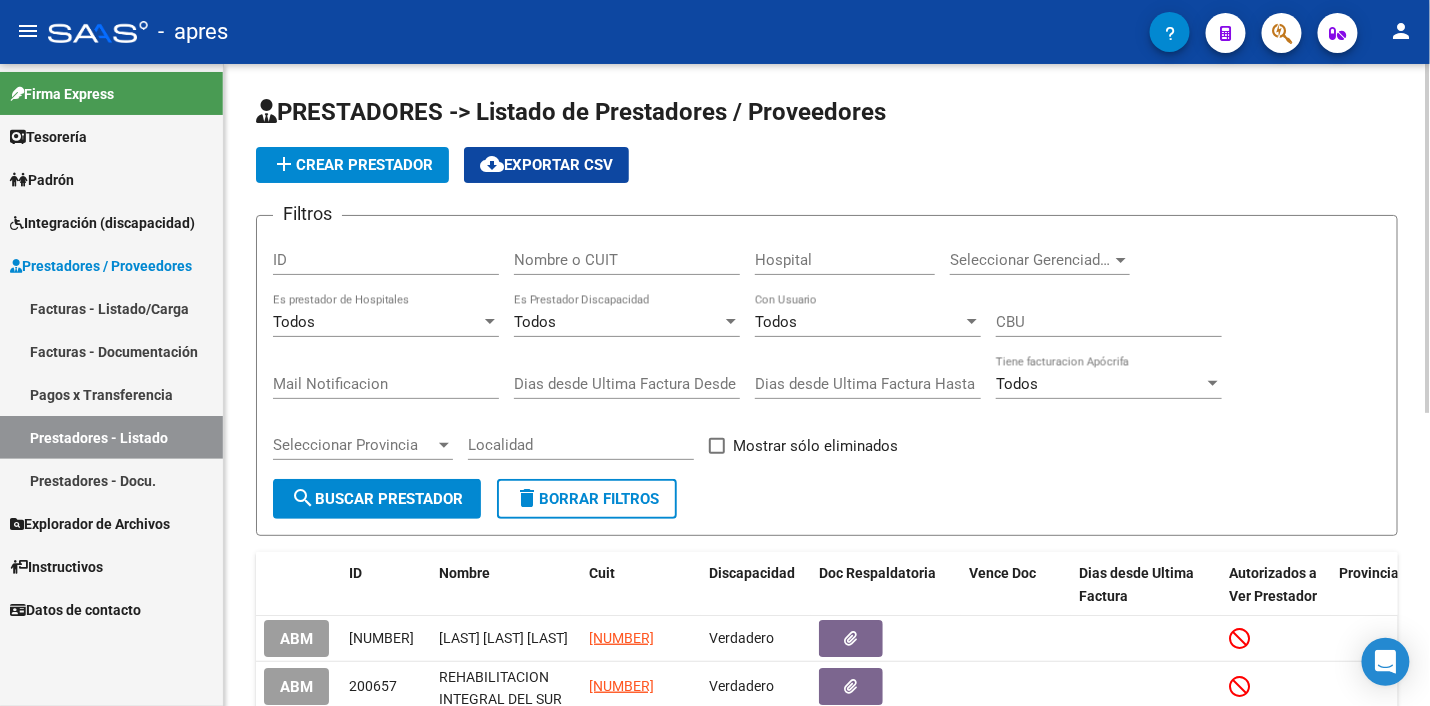click on "Nombre o CUIT" at bounding box center (627, 260) 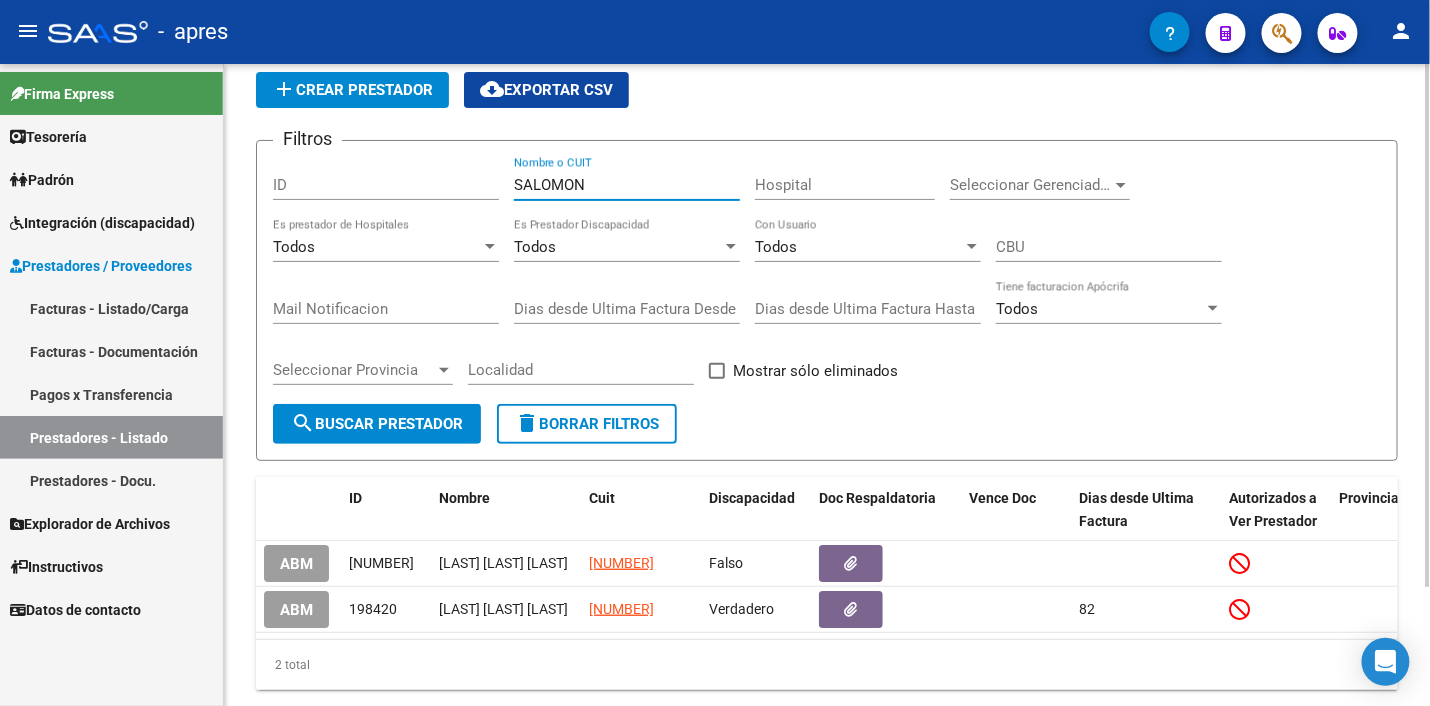 scroll, scrollTop: 146, scrollLeft: 0, axis: vertical 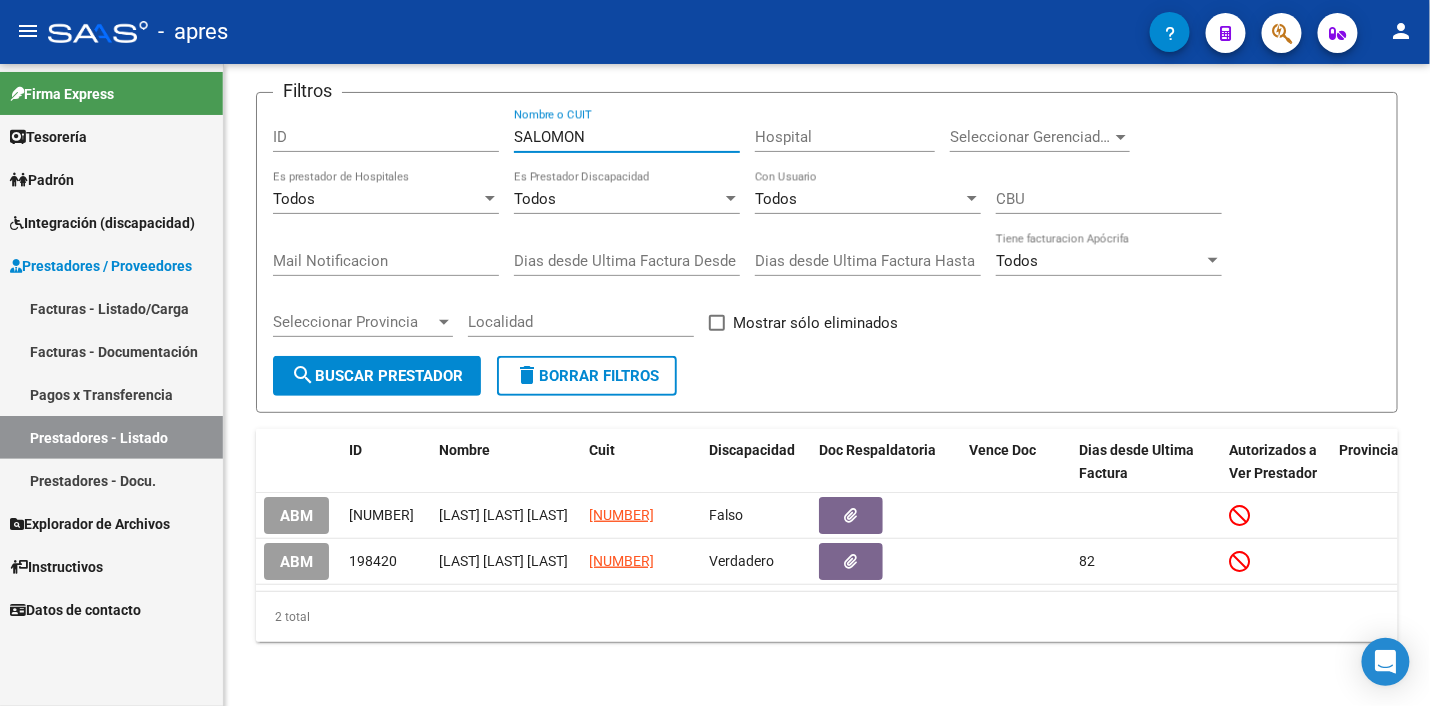 type on "SALOMON" 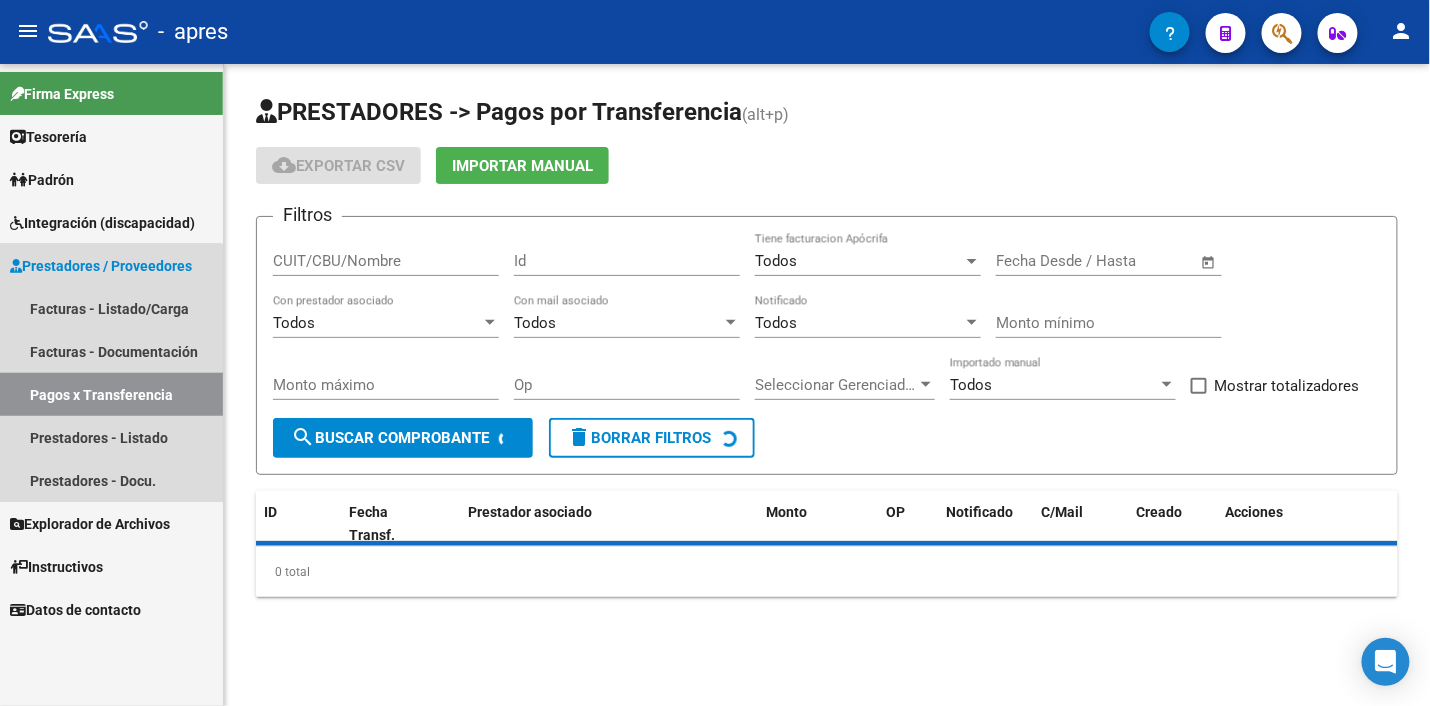 scroll, scrollTop: 0, scrollLeft: 0, axis: both 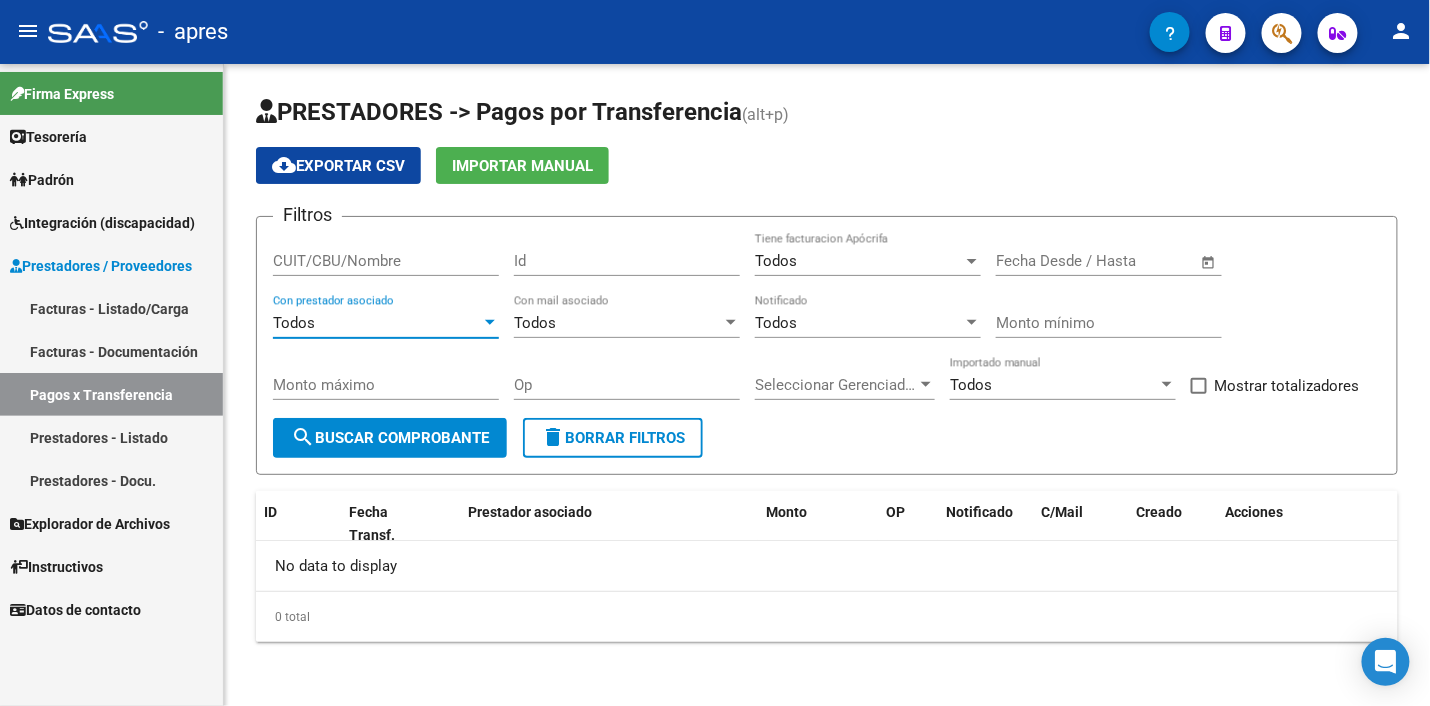 click at bounding box center [490, 322] 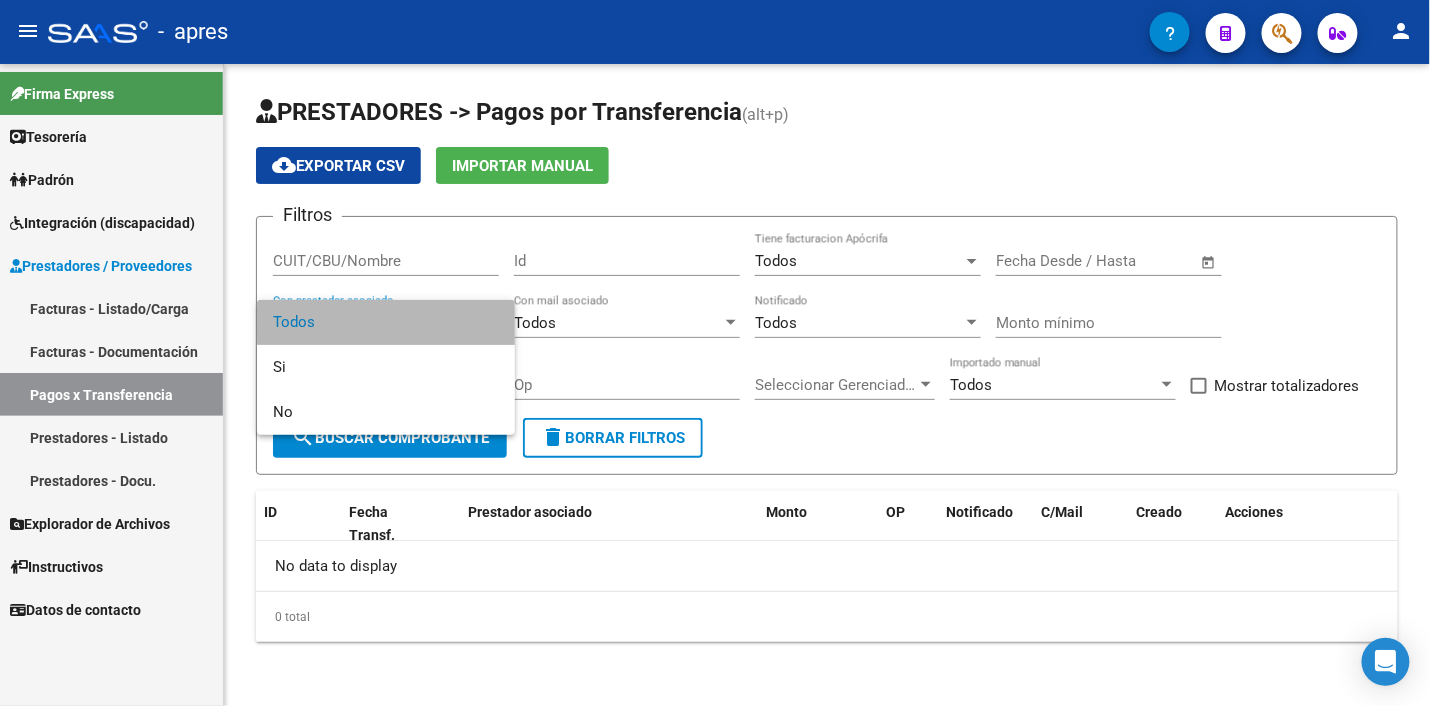 click on "Todos" at bounding box center (386, 322) 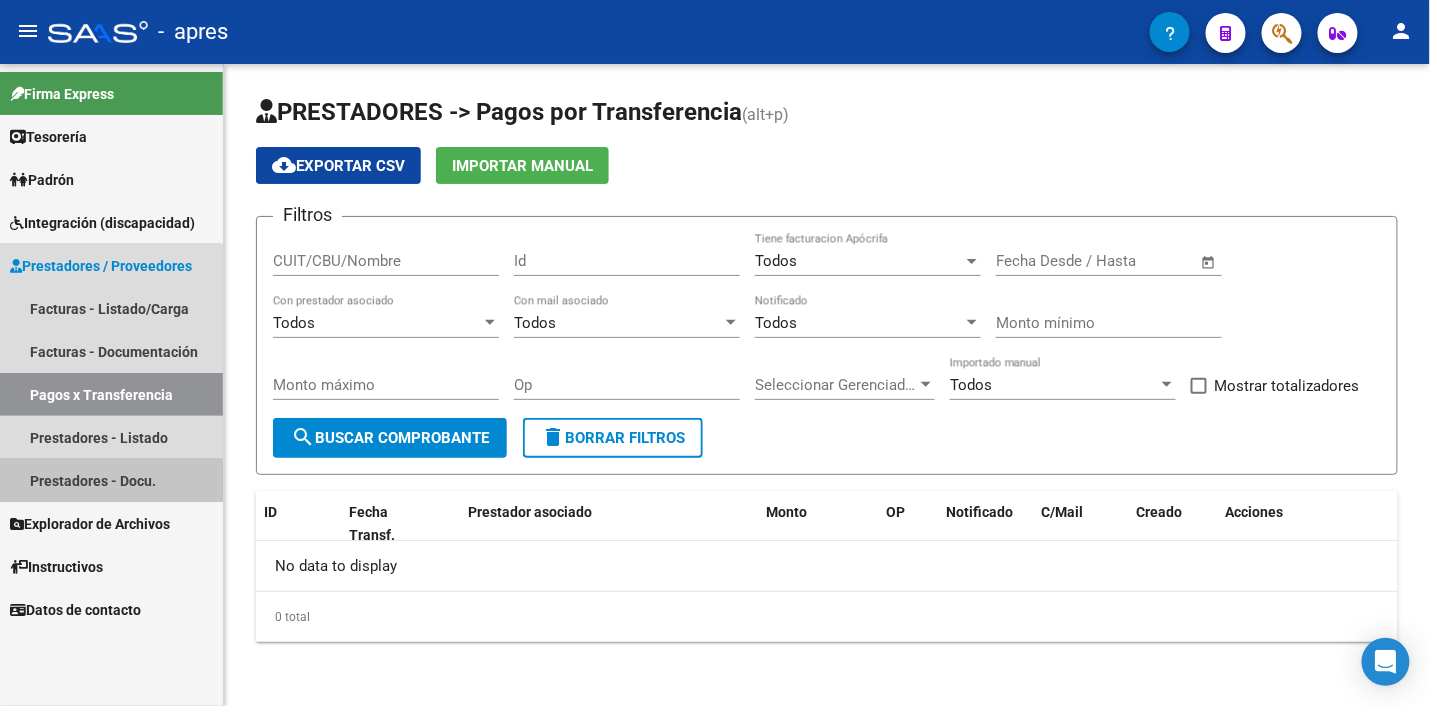 click on "Prestadores - Docu." at bounding box center [111, 480] 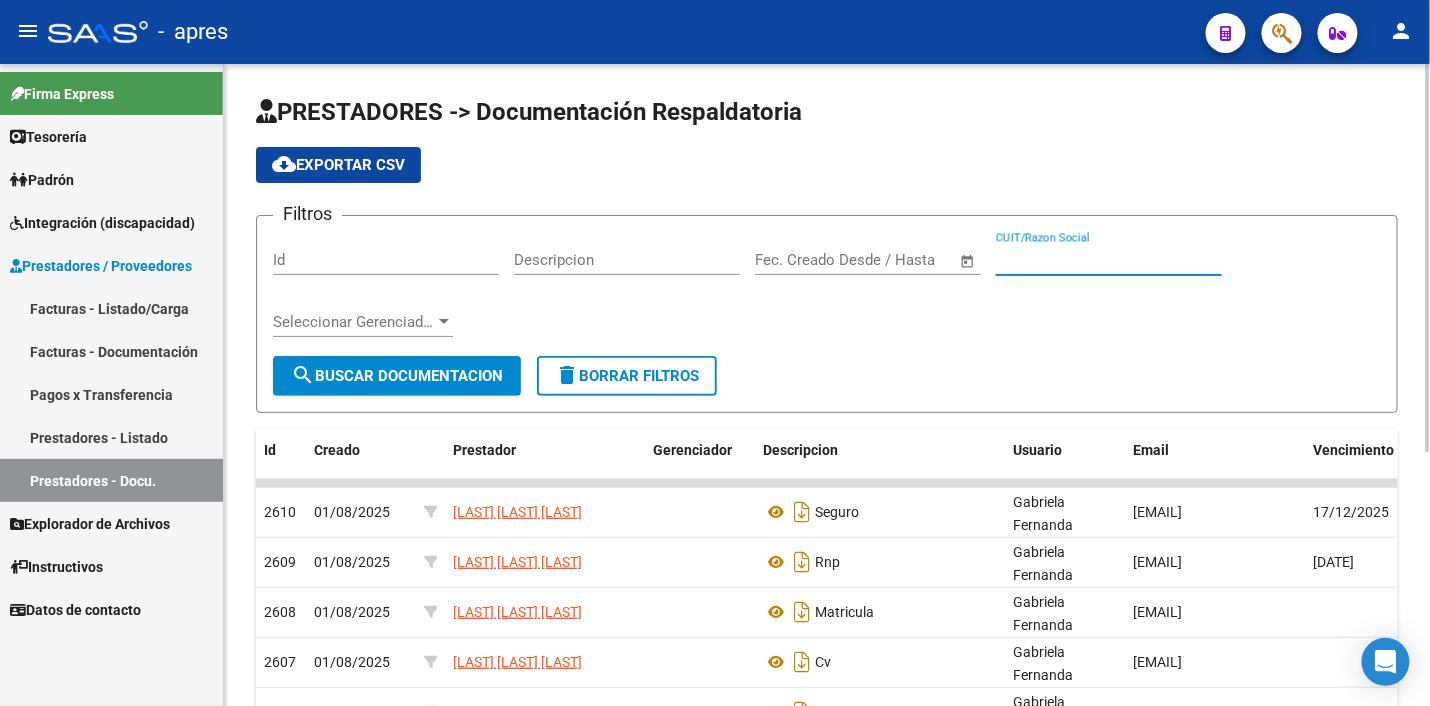 click on "CUIT/Razon Social" at bounding box center (1109, 260) 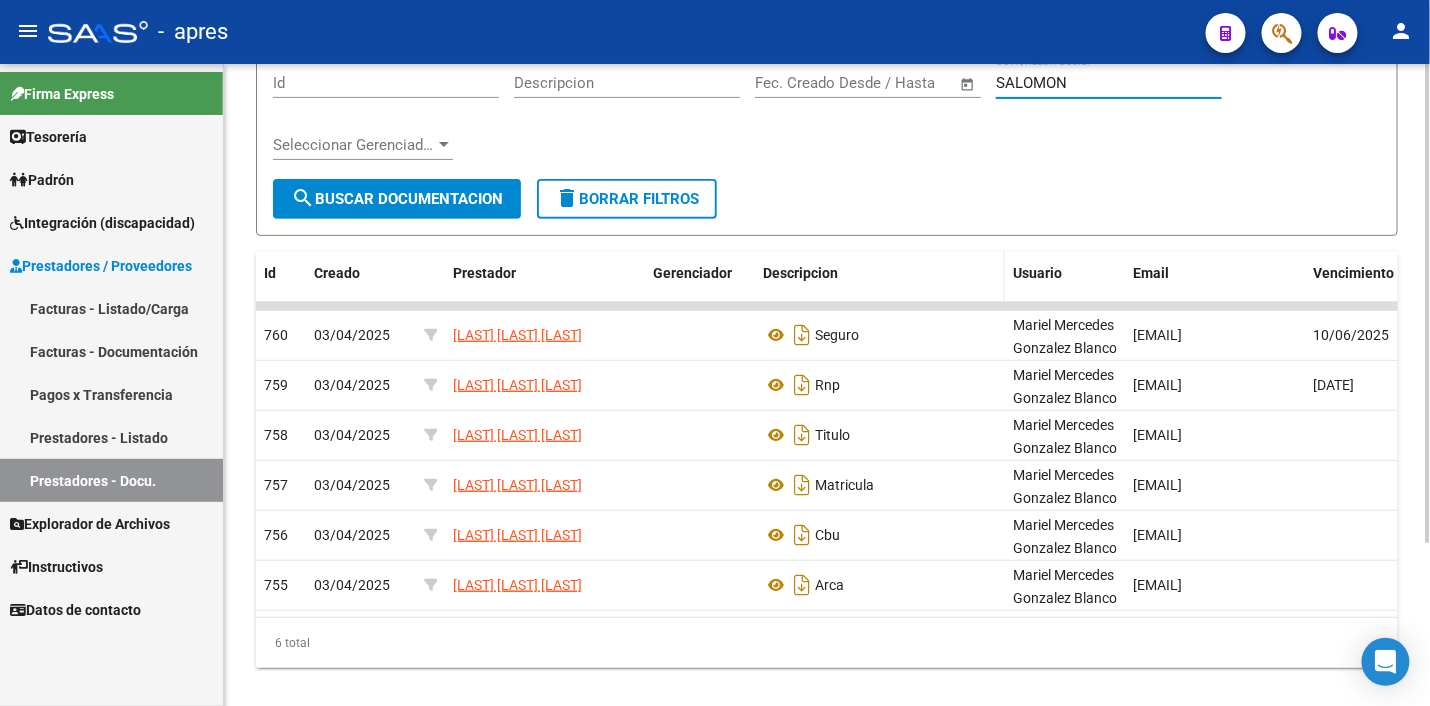 scroll, scrollTop: 218, scrollLeft: 0, axis: vertical 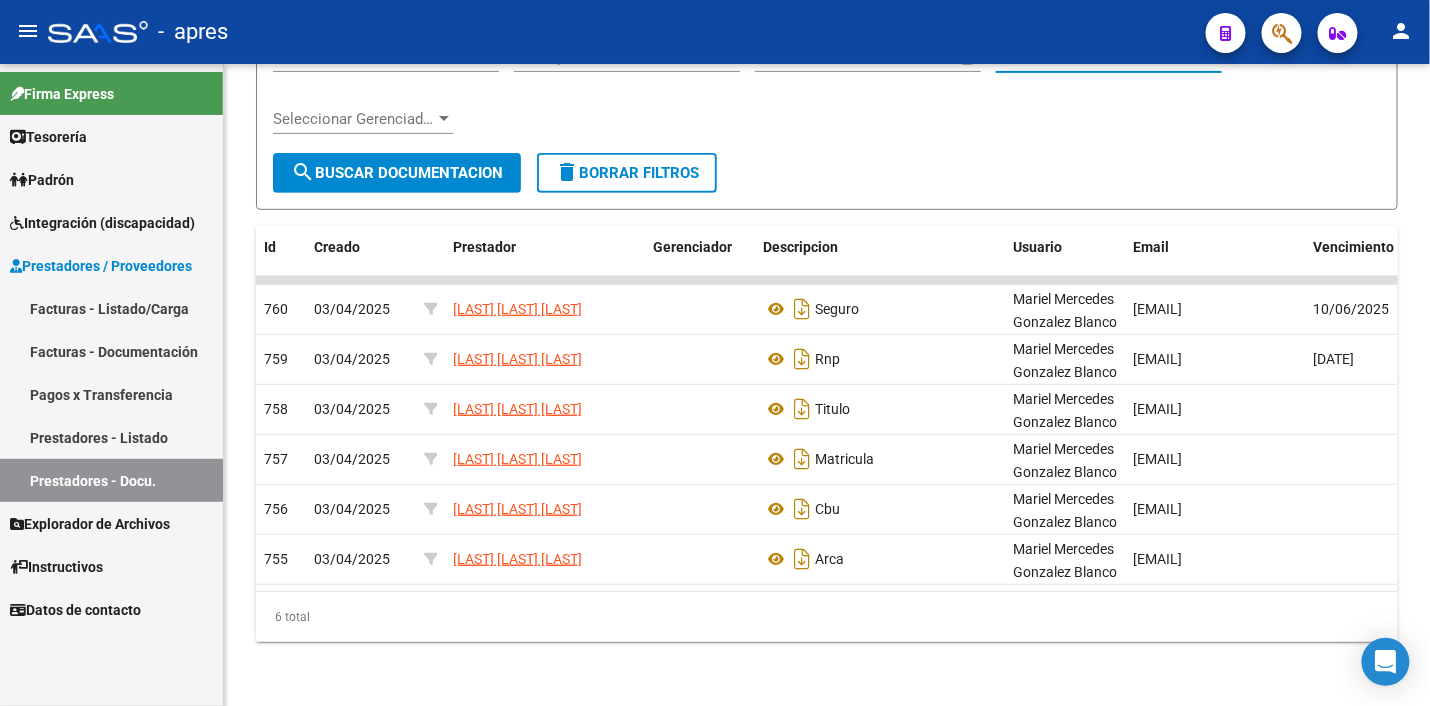 type on "SALOMON" 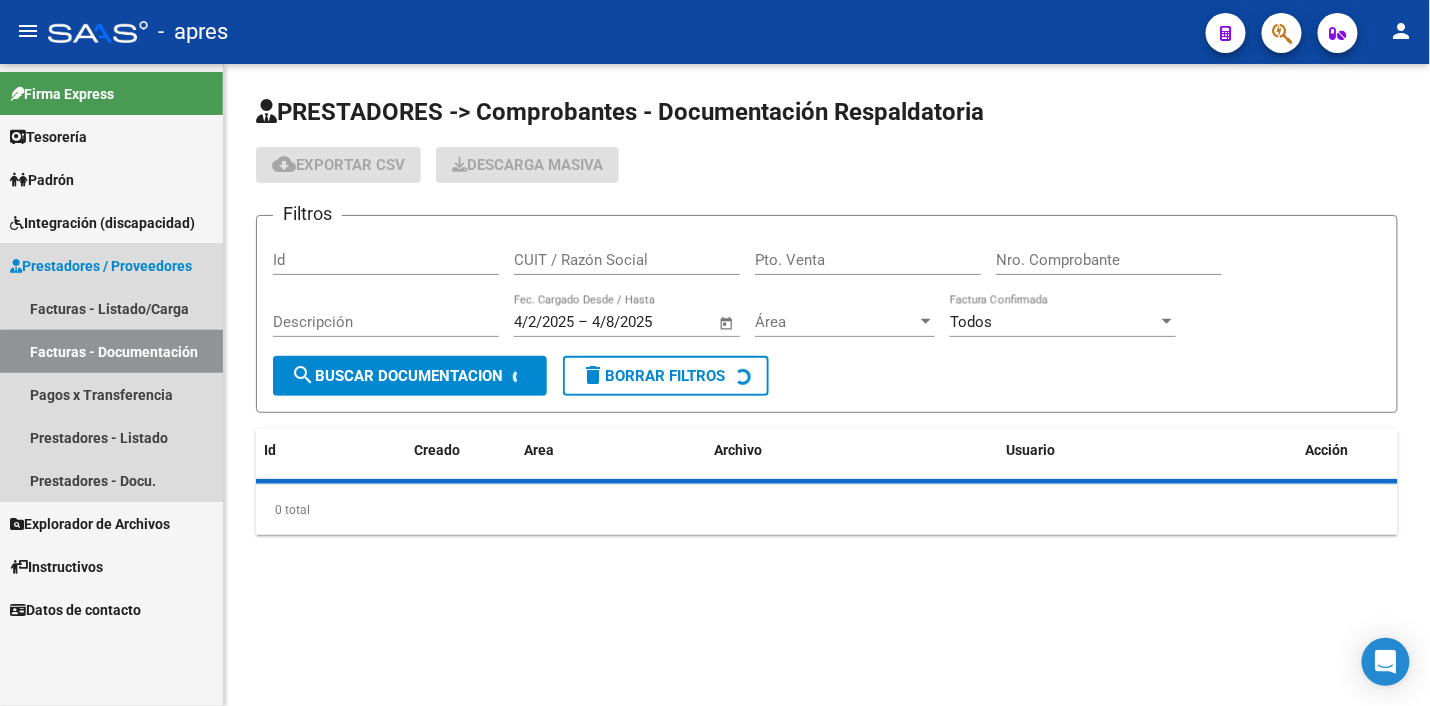 scroll, scrollTop: 0, scrollLeft: 0, axis: both 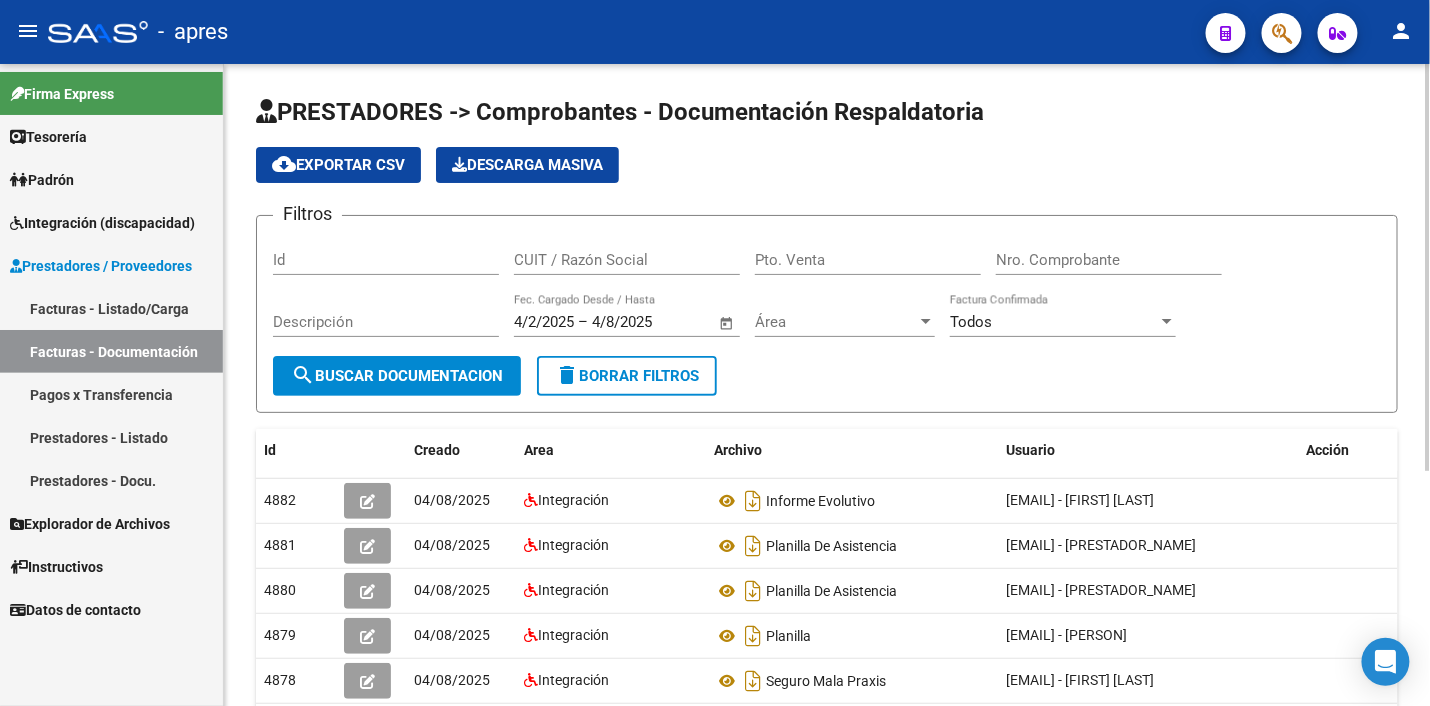 click on "delete  Borrar Filtros" 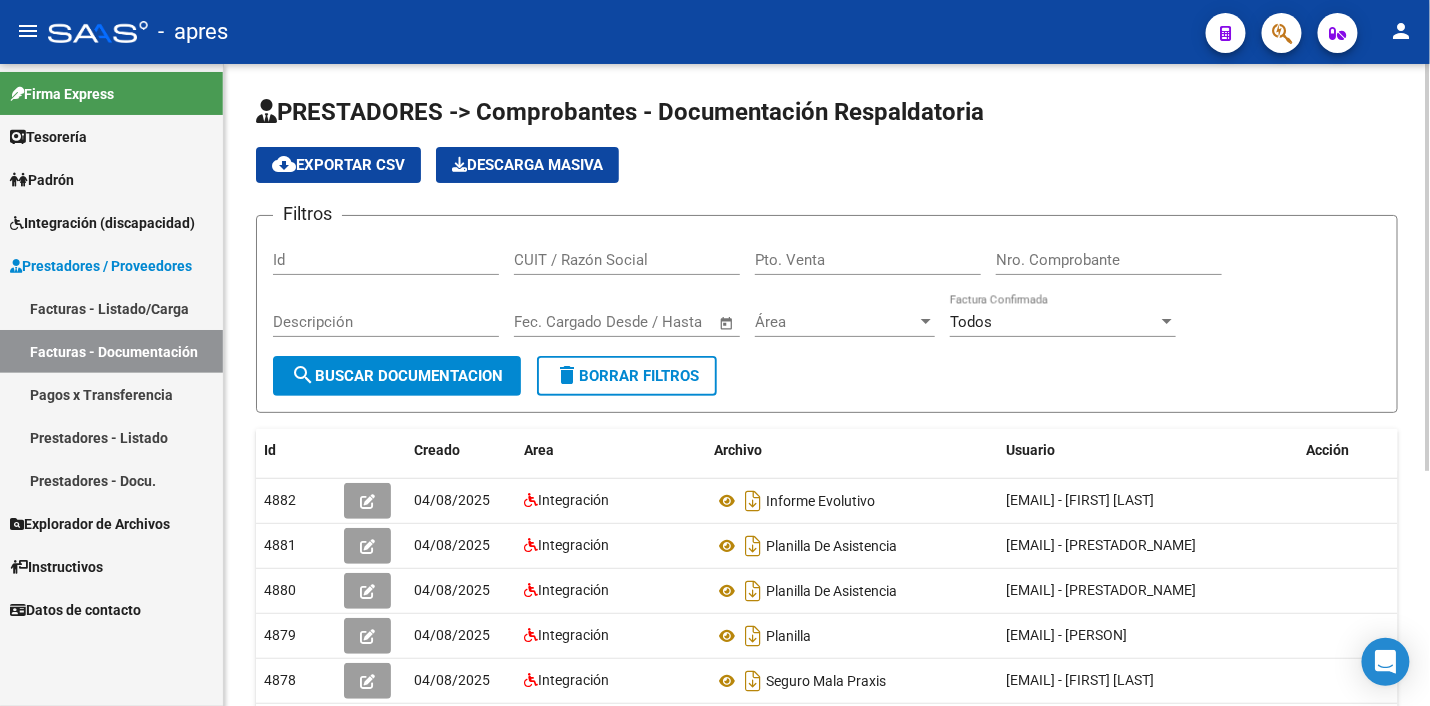click on "CUIT / Razón Social" at bounding box center [627, 260] 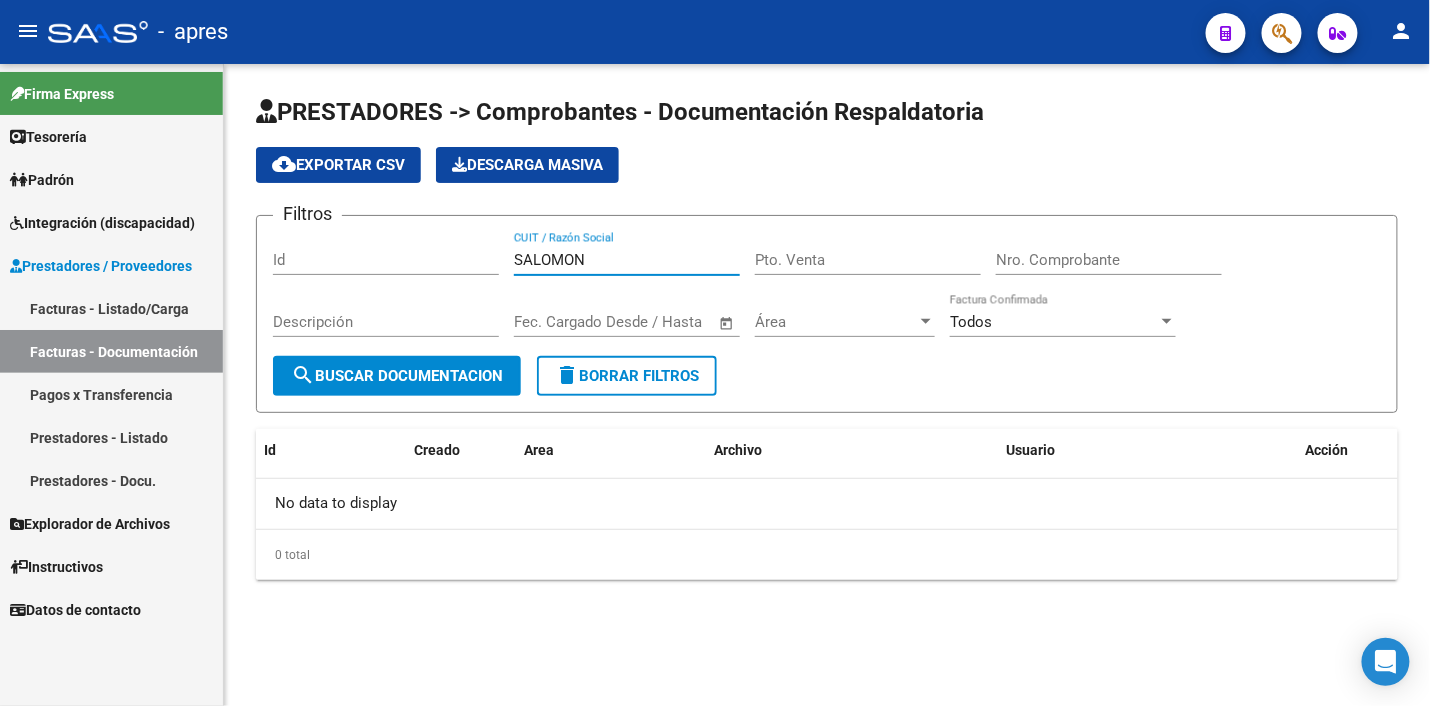 scroll, scrollTop: 0, scrollLeft: 0, axis: both 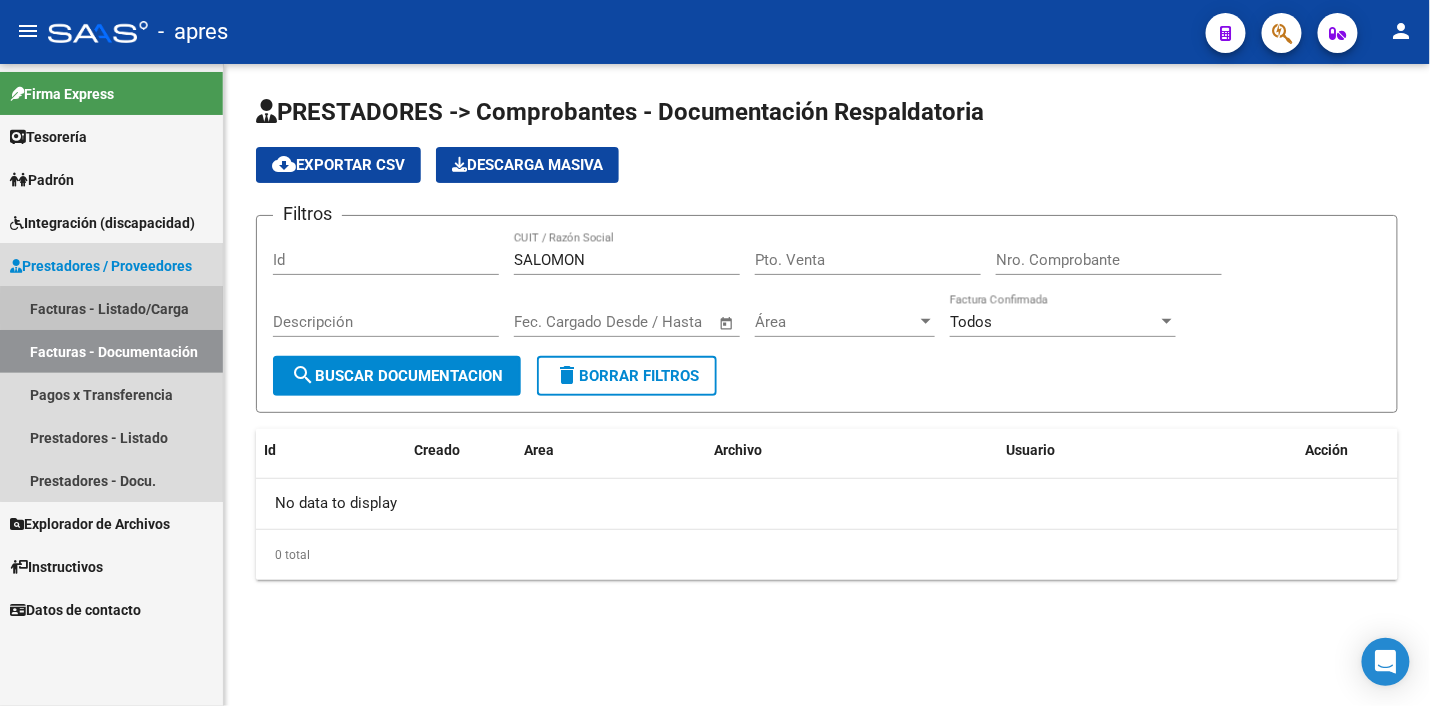 click on "Facturas - Listado/Carga" at bounding box center [111, 308] 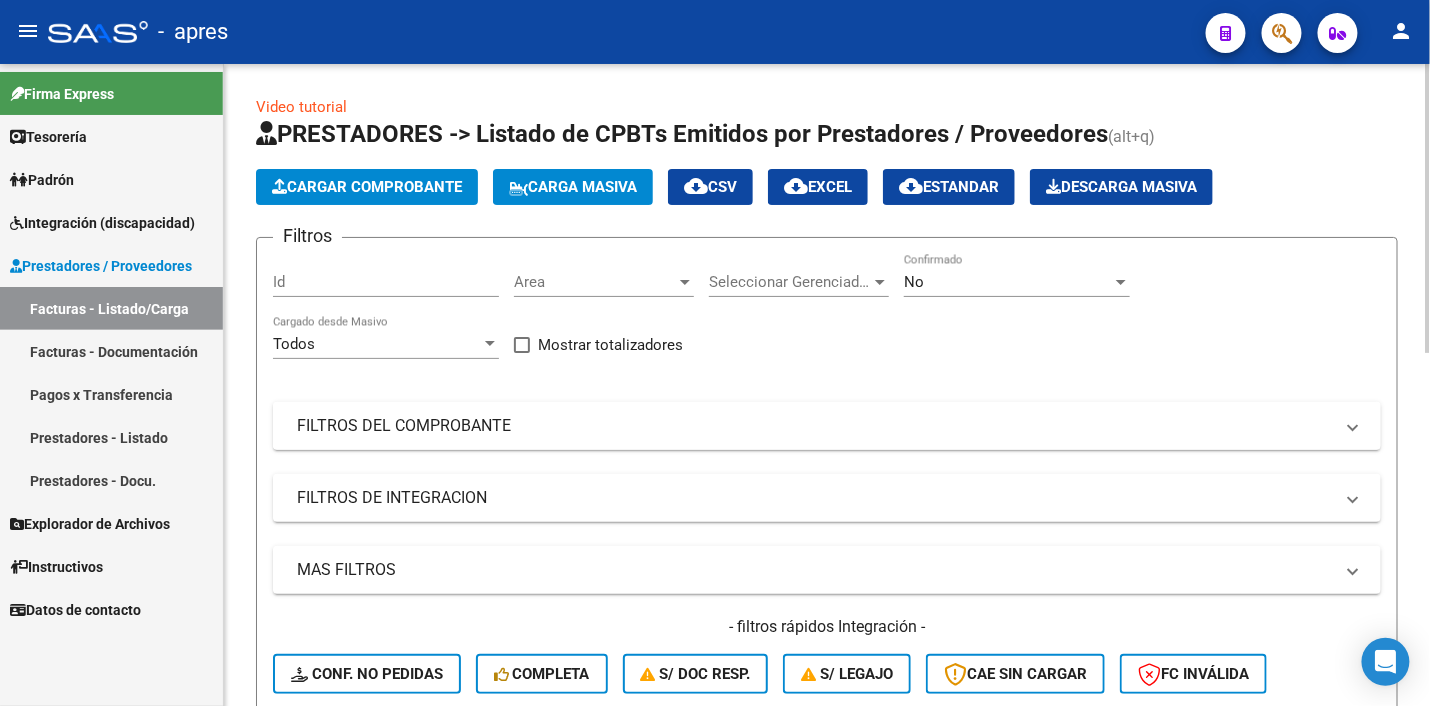 click on "FILTROS DEL COMPROBANTE" at bounding box center [815, 426] 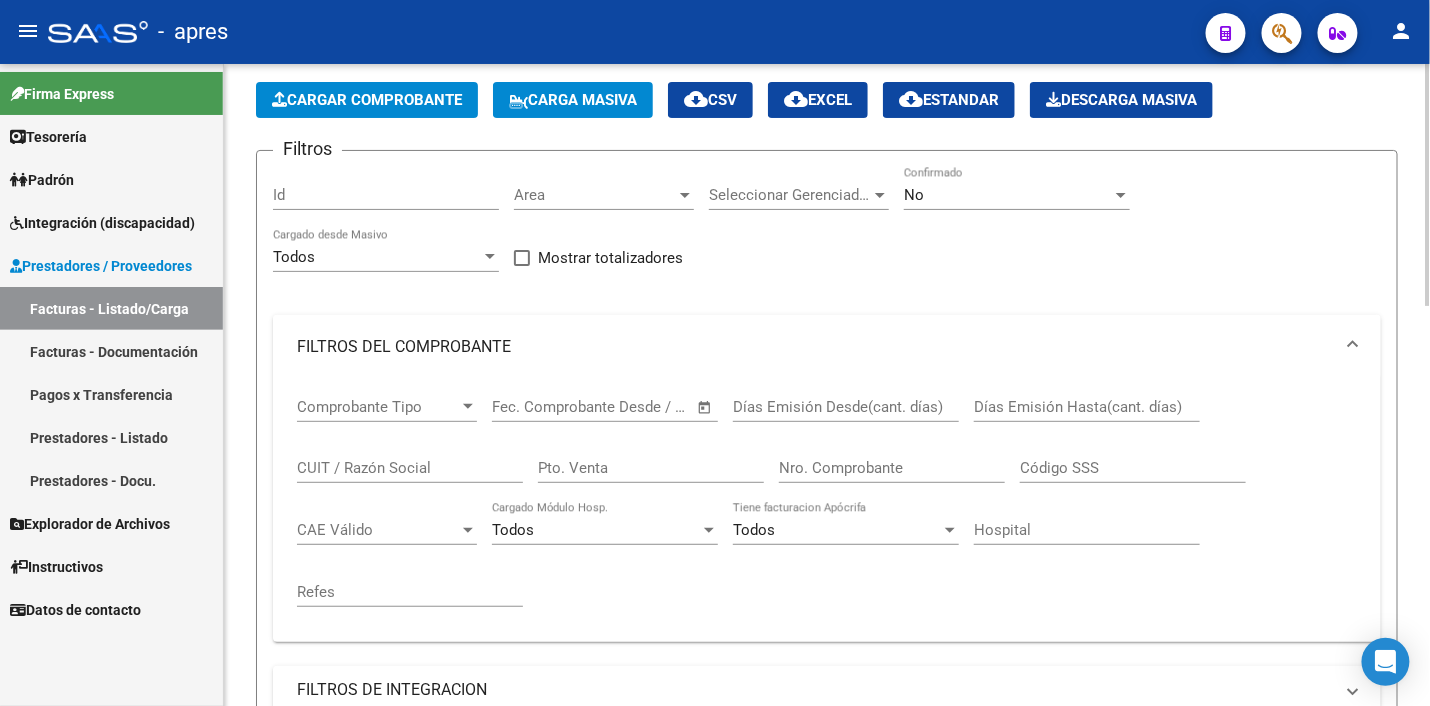 scroll, scrollTop: 125, scrollLeft: 0, axis: vertical 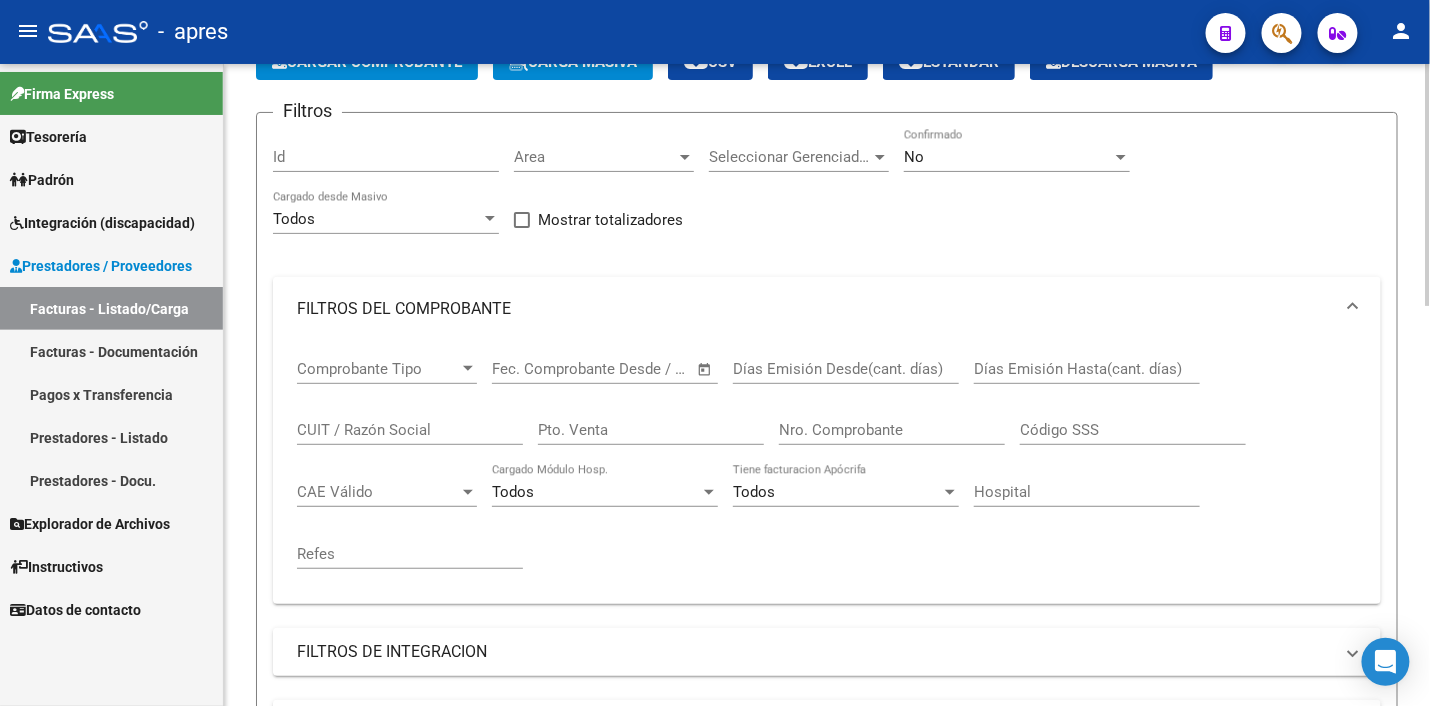 click on "Nro. Comprobante" at bounding box center [892, 430] 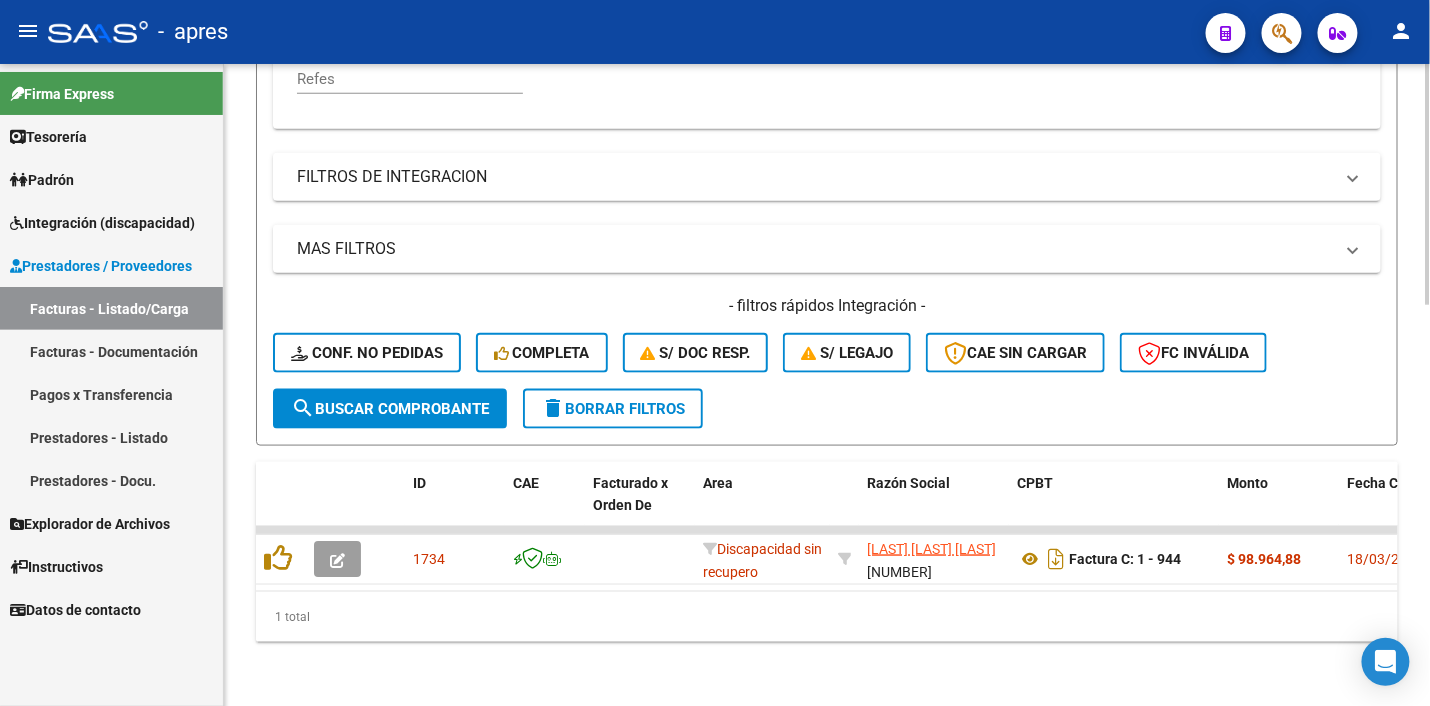 scroll, scrollTop: 611, scrollLeft: 0, axis: vertical 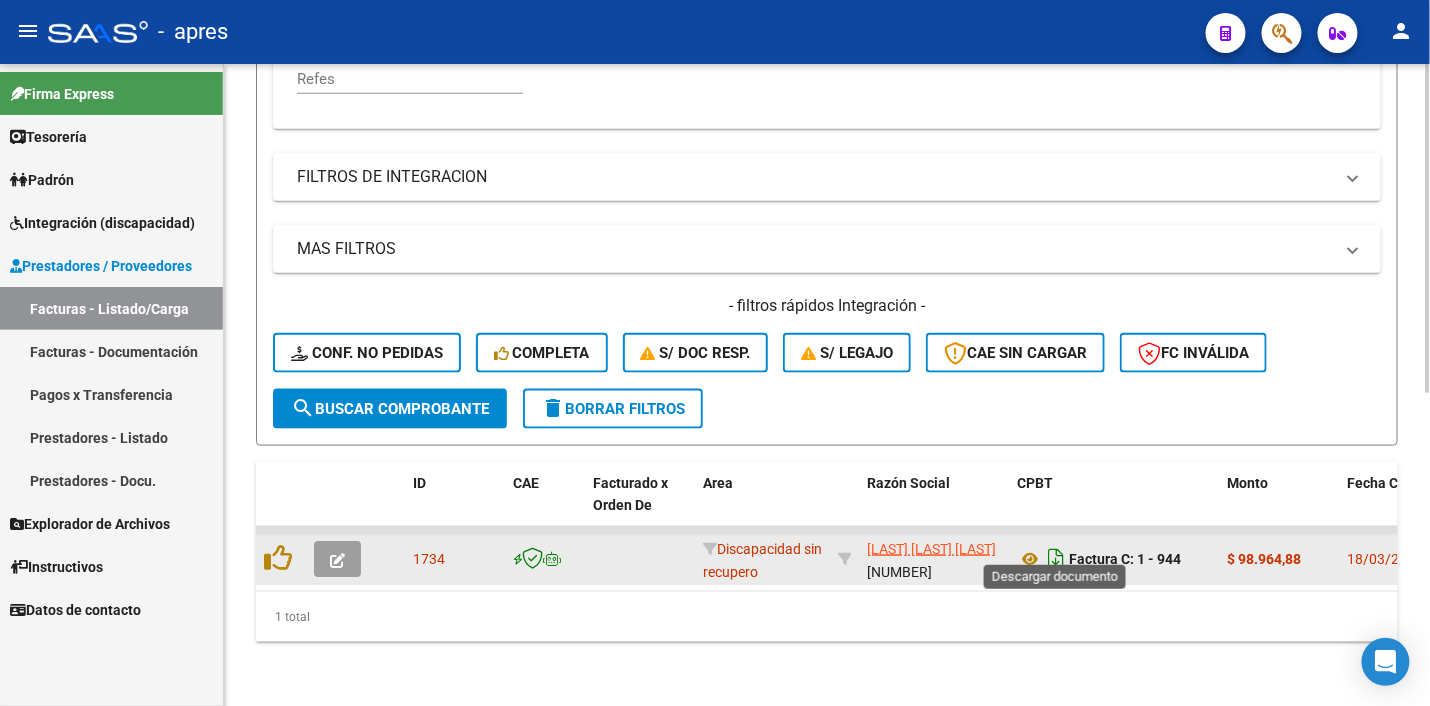 type on "944" 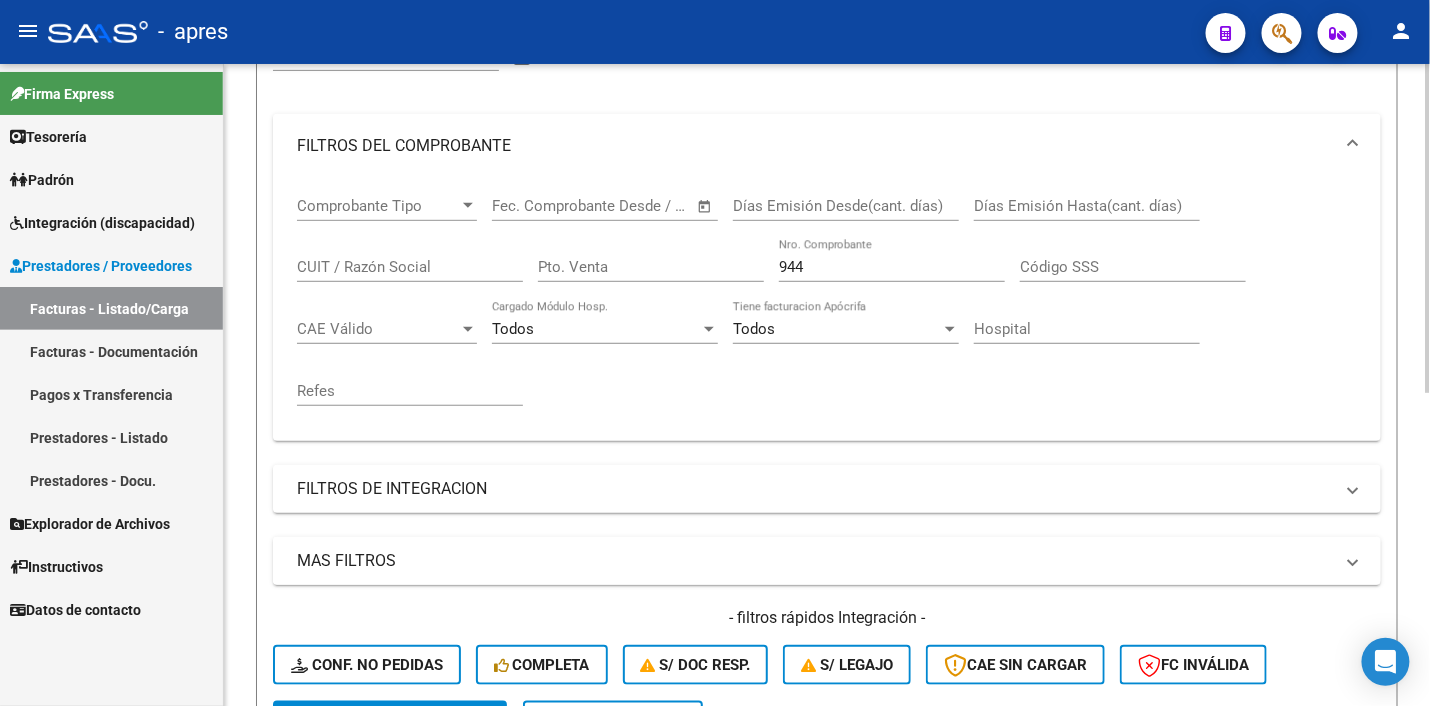 scroll, scrollTop: 110, scrollLeft: 0, axis: vertical 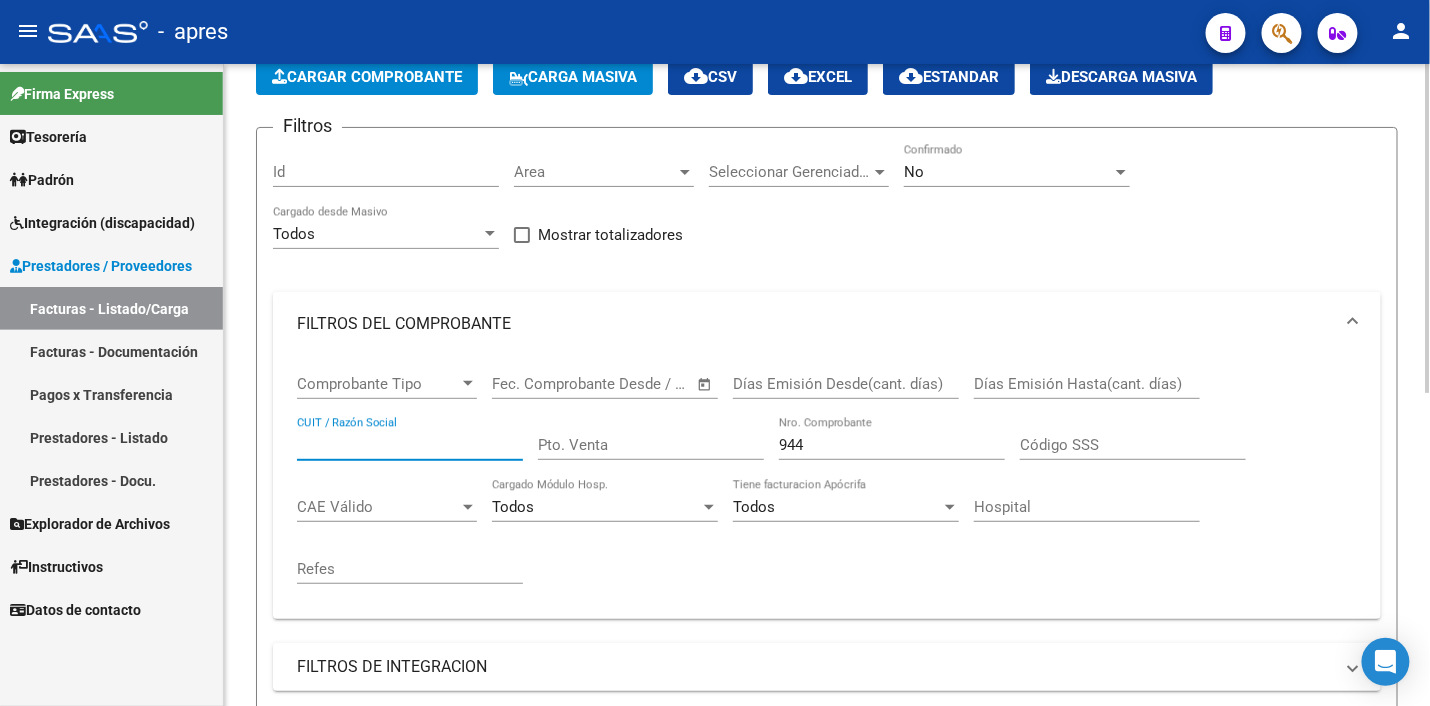 click on "CUIT / Razón Social" at bounding box center [410, 445] 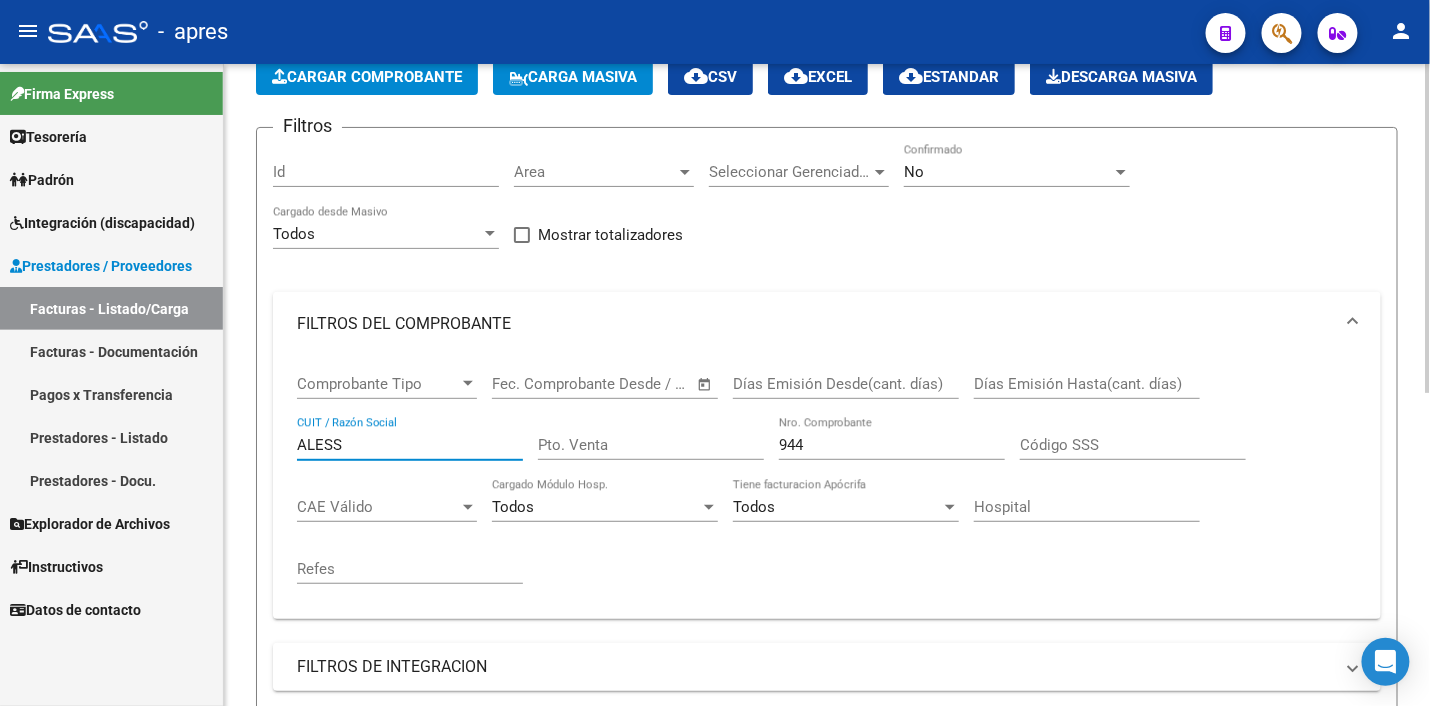 type on "ALESSI" 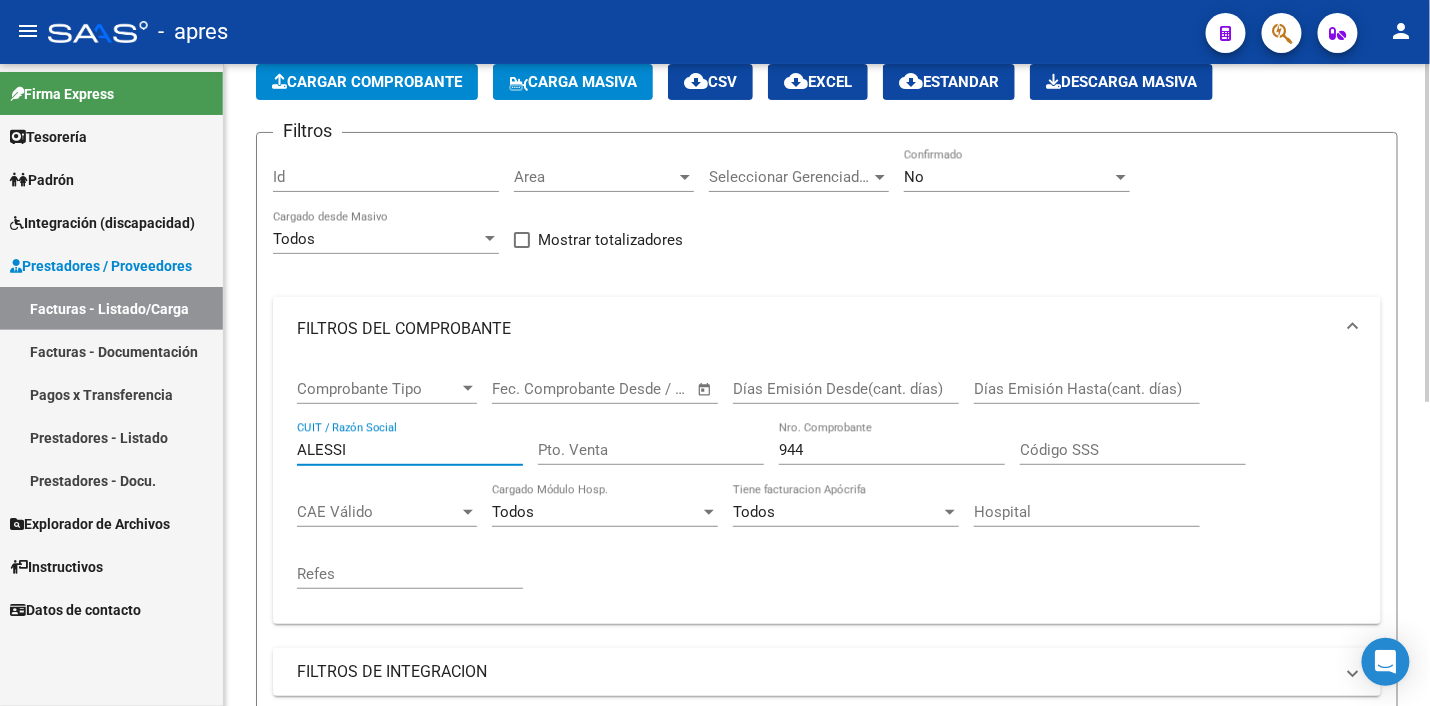 scroll, scrollTop: 250, scrollLeft: 0, axis: vertical 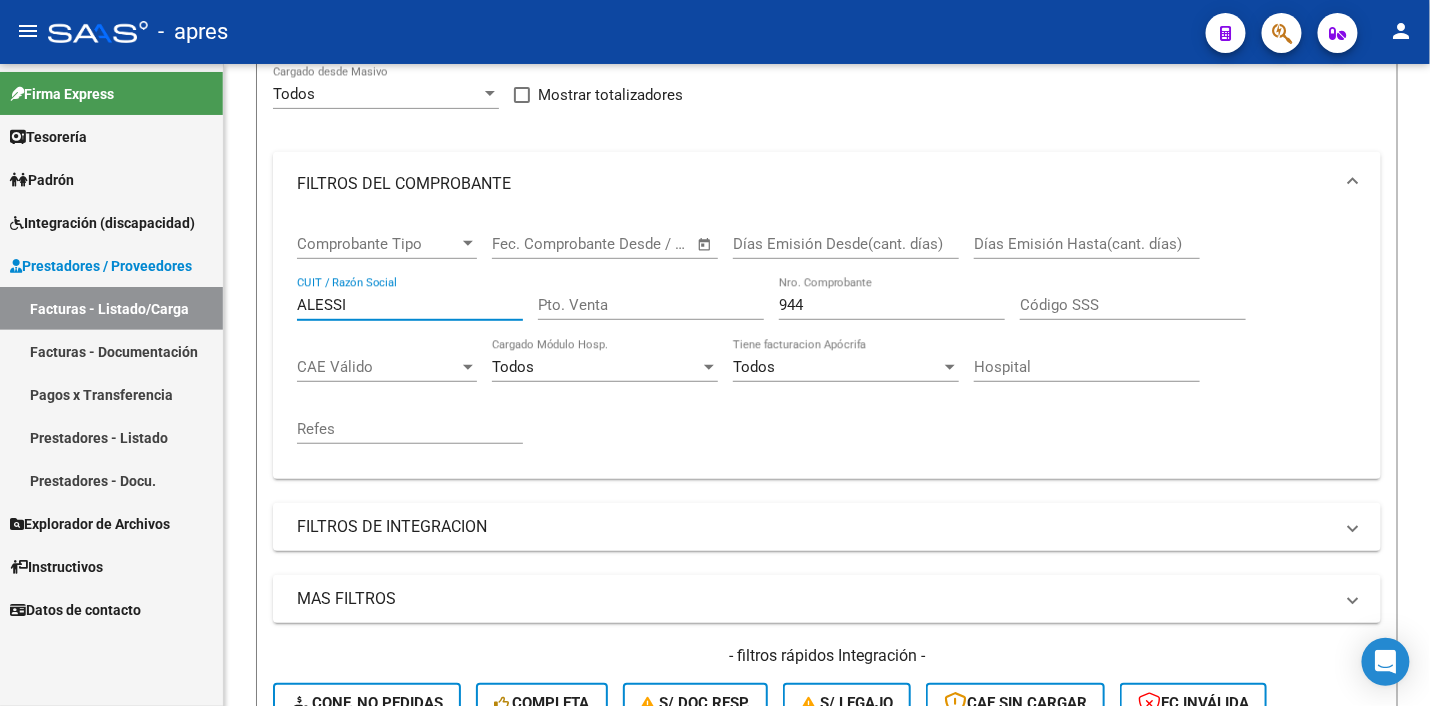 drag, startPoint x: 367, startPoint y: 308, endPoint x: 139, endPoint y: 311, distance: 228.01973 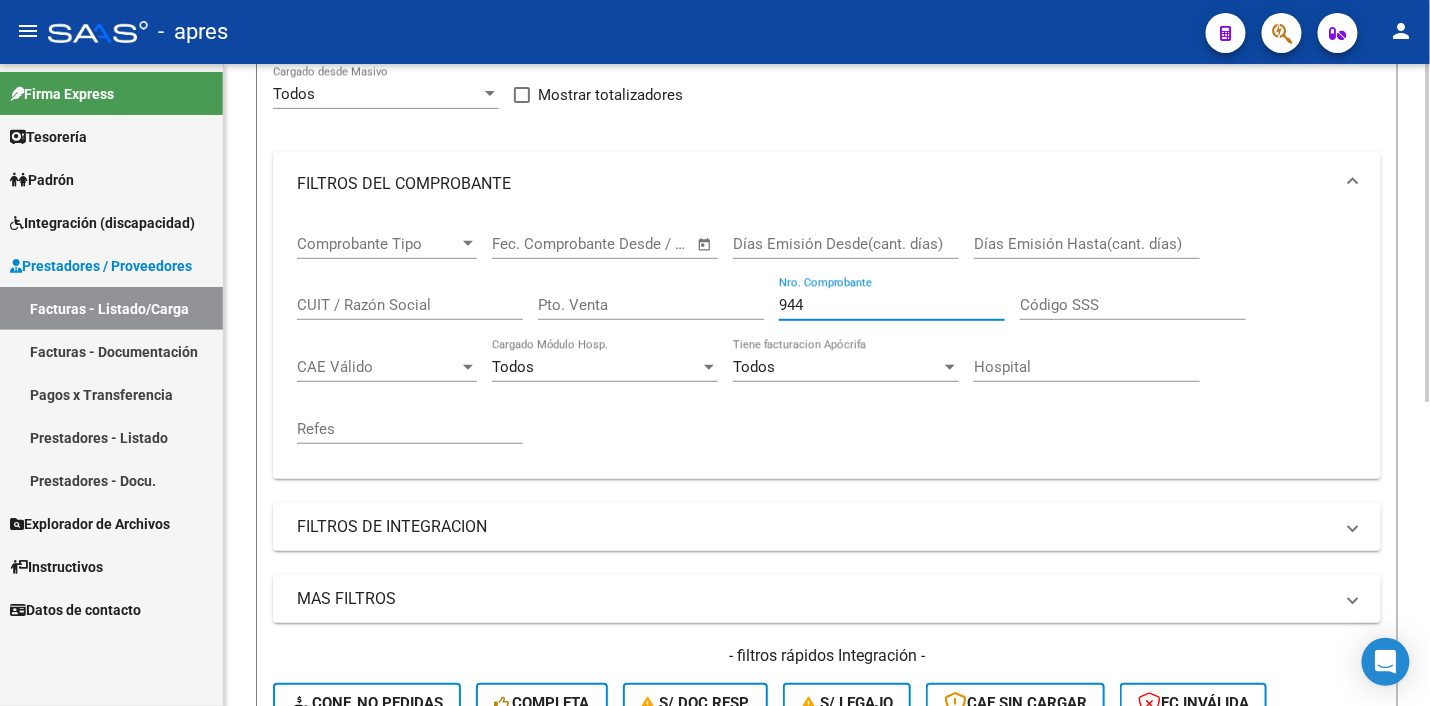 drag, startPoint x: 822, startPoint y: 308, endPoint x: 693, endPoint y: 309, distance: 129.00388 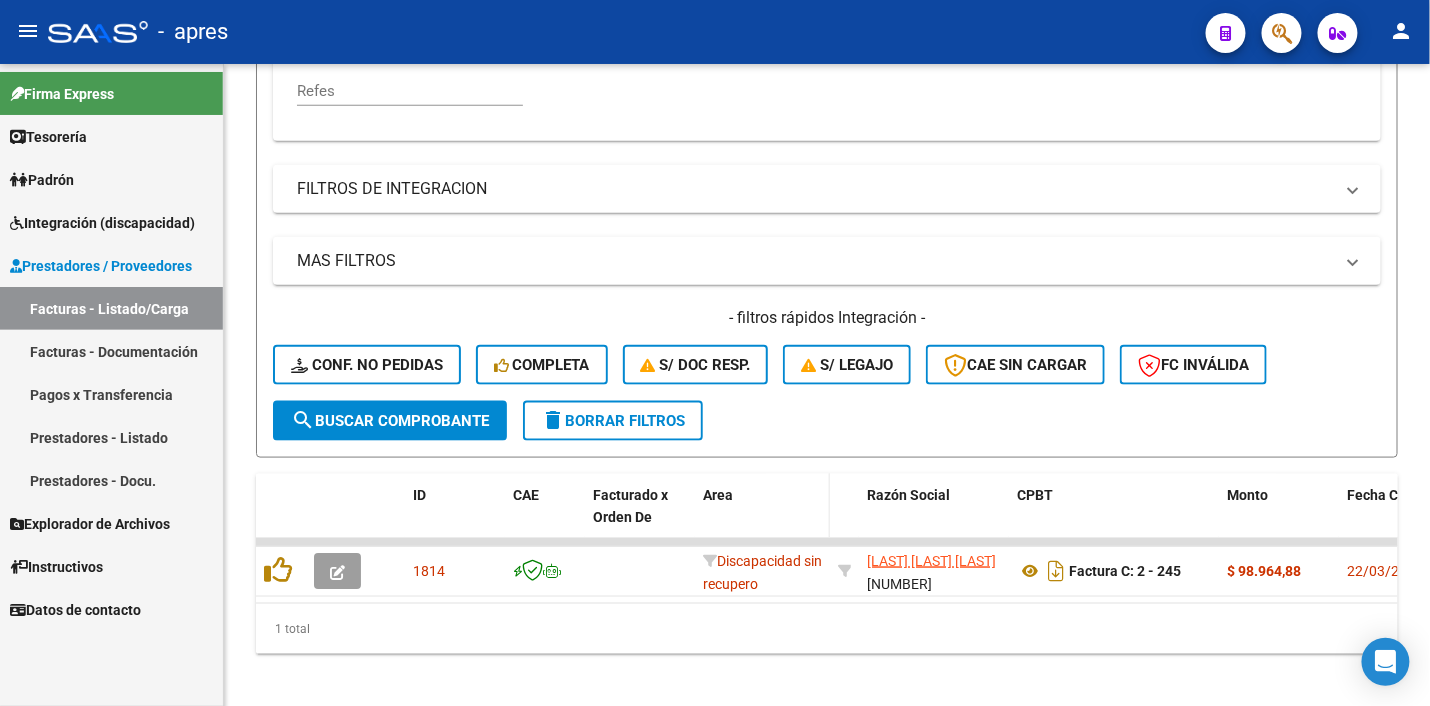 scroll, scrollTop: 611, scrollLeft: 0, axis: vertical 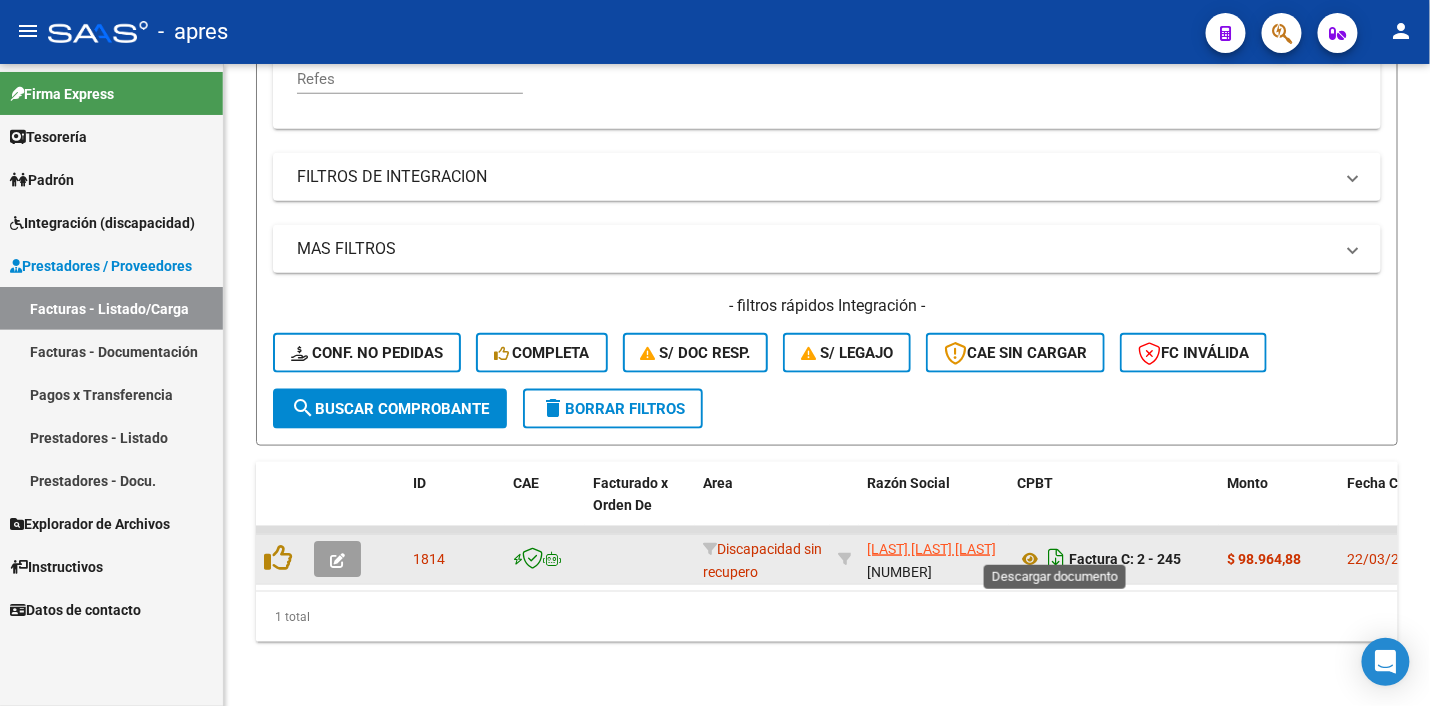click 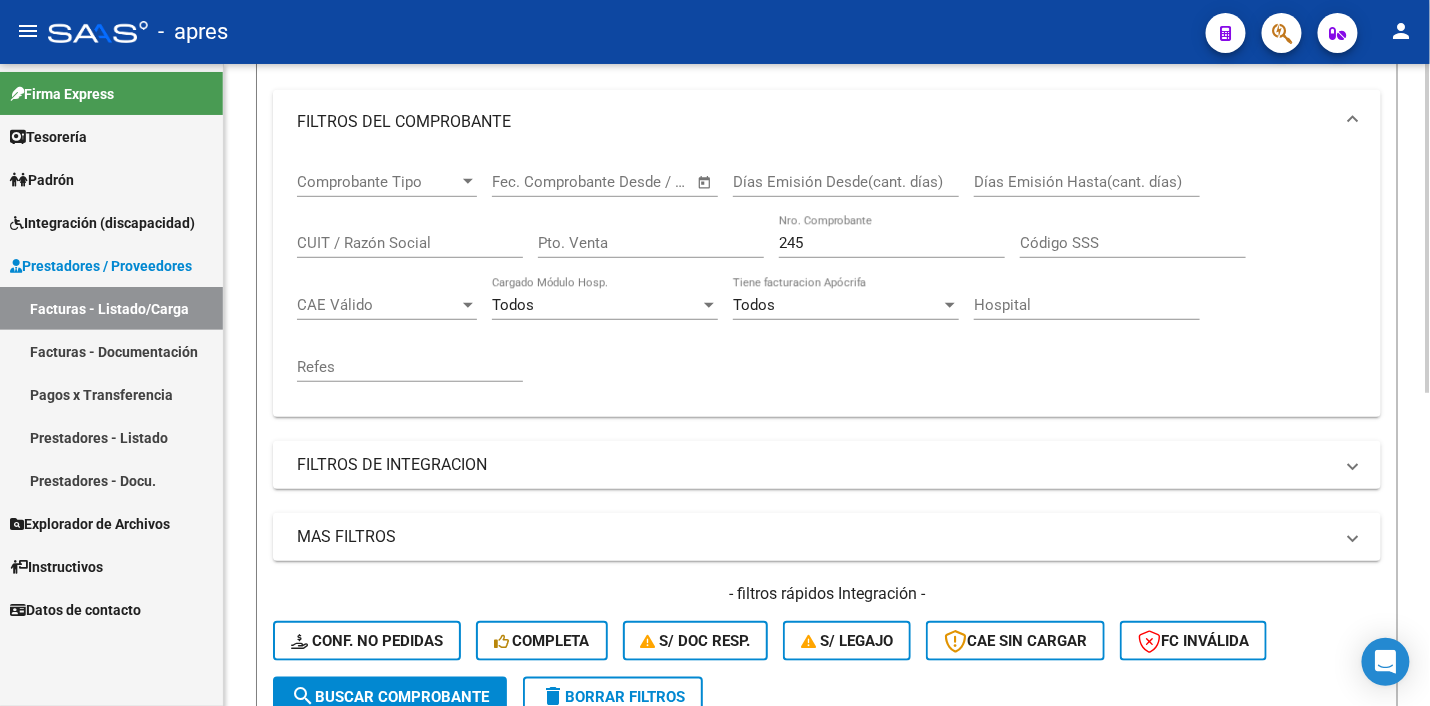 scroll, scrollTop: 236, scrollLeft: 0, axis: vertical 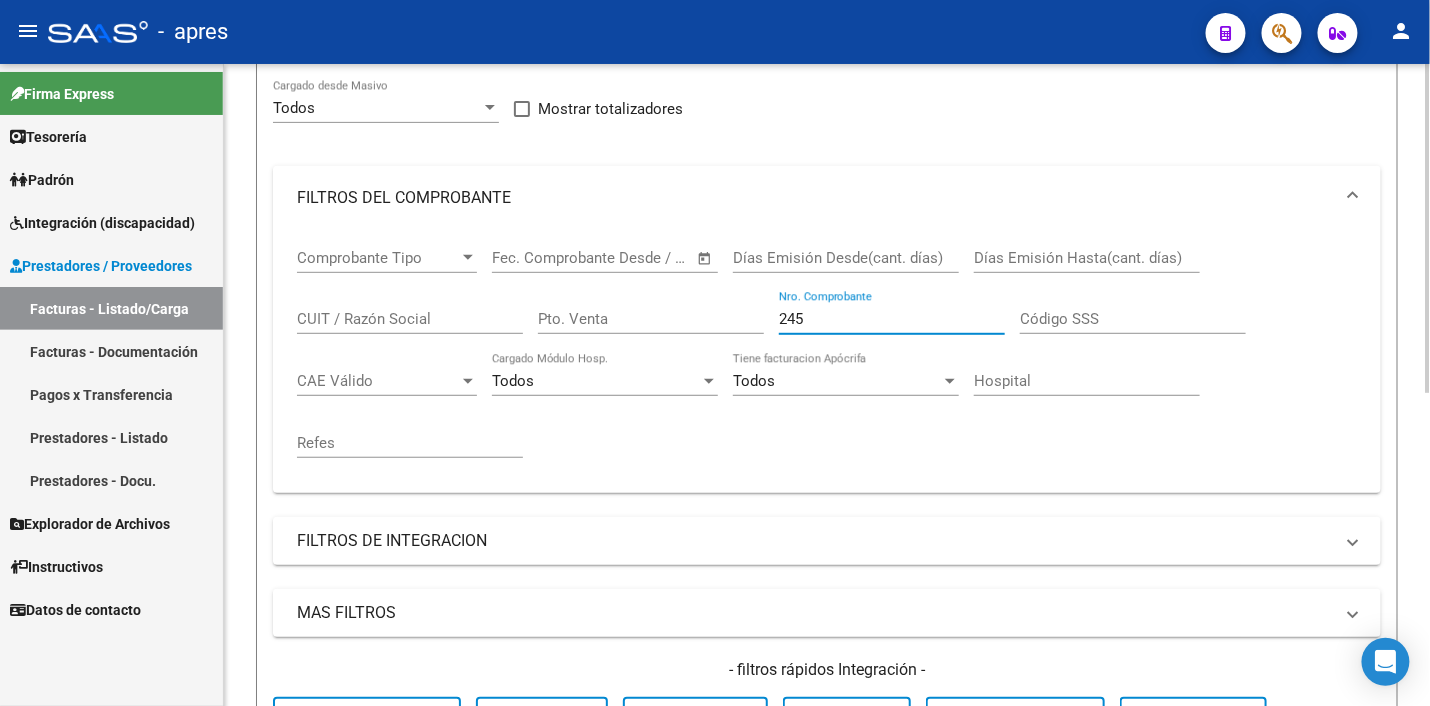 drag, startPoint x: 814, startPoint y: 311, endPoint x: 521, endPoint y: 310, distance: 293.0017 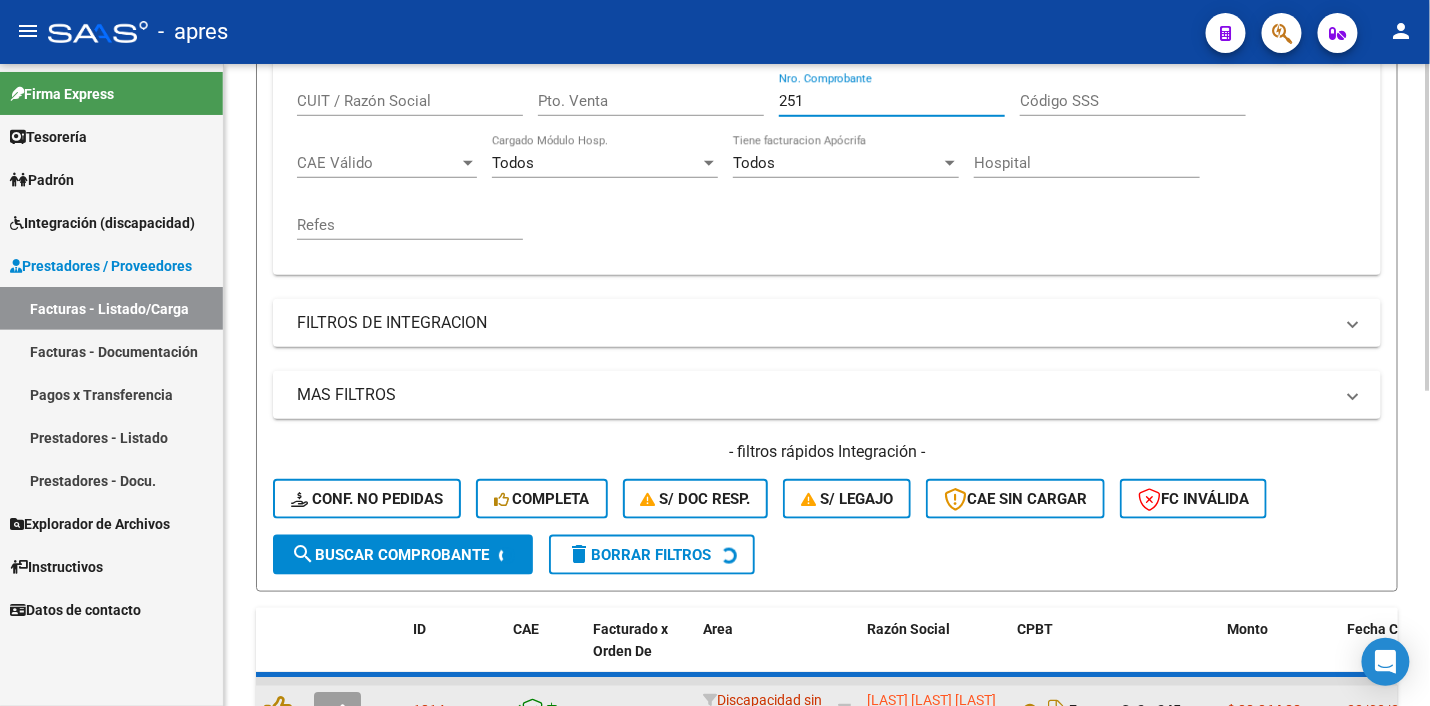 scroll, scrollTop: 611, scrollLeft: 0, axis: vertical 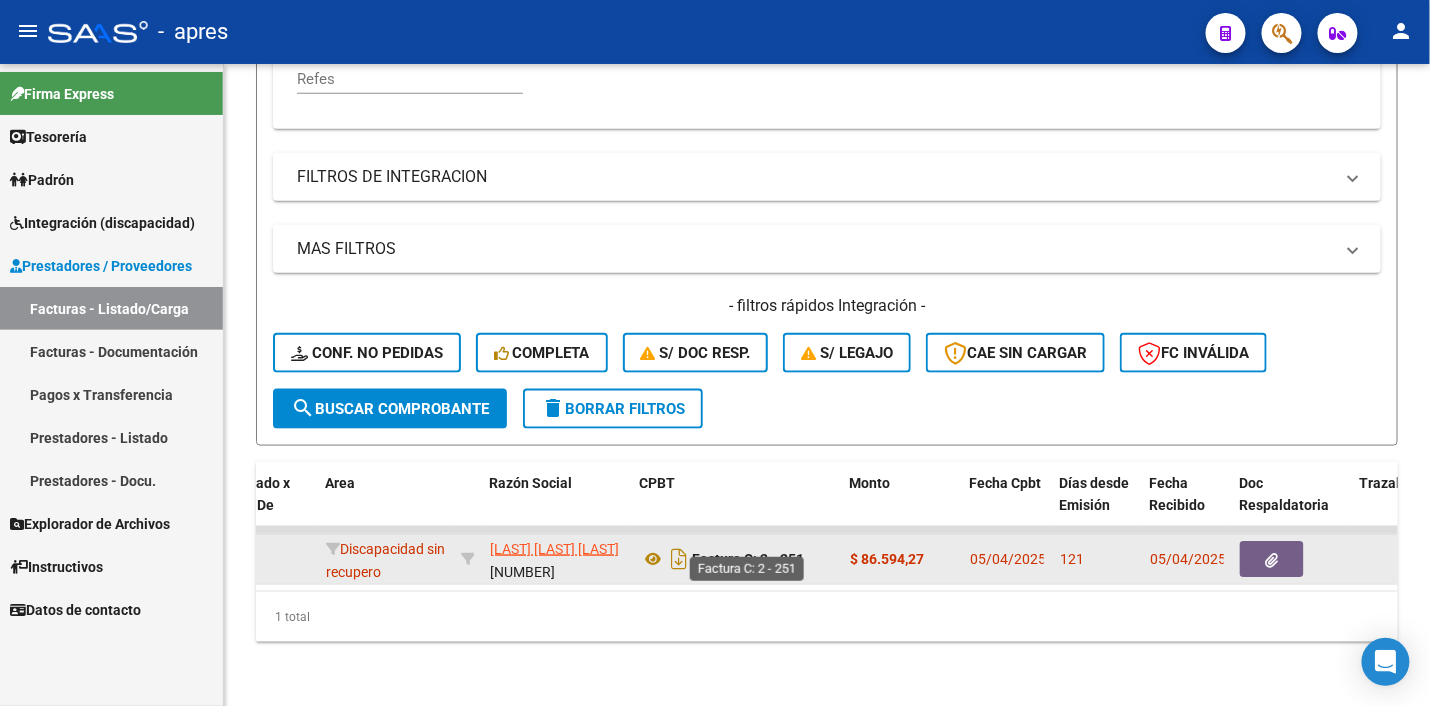 click on "Factura C: 2 - 251" 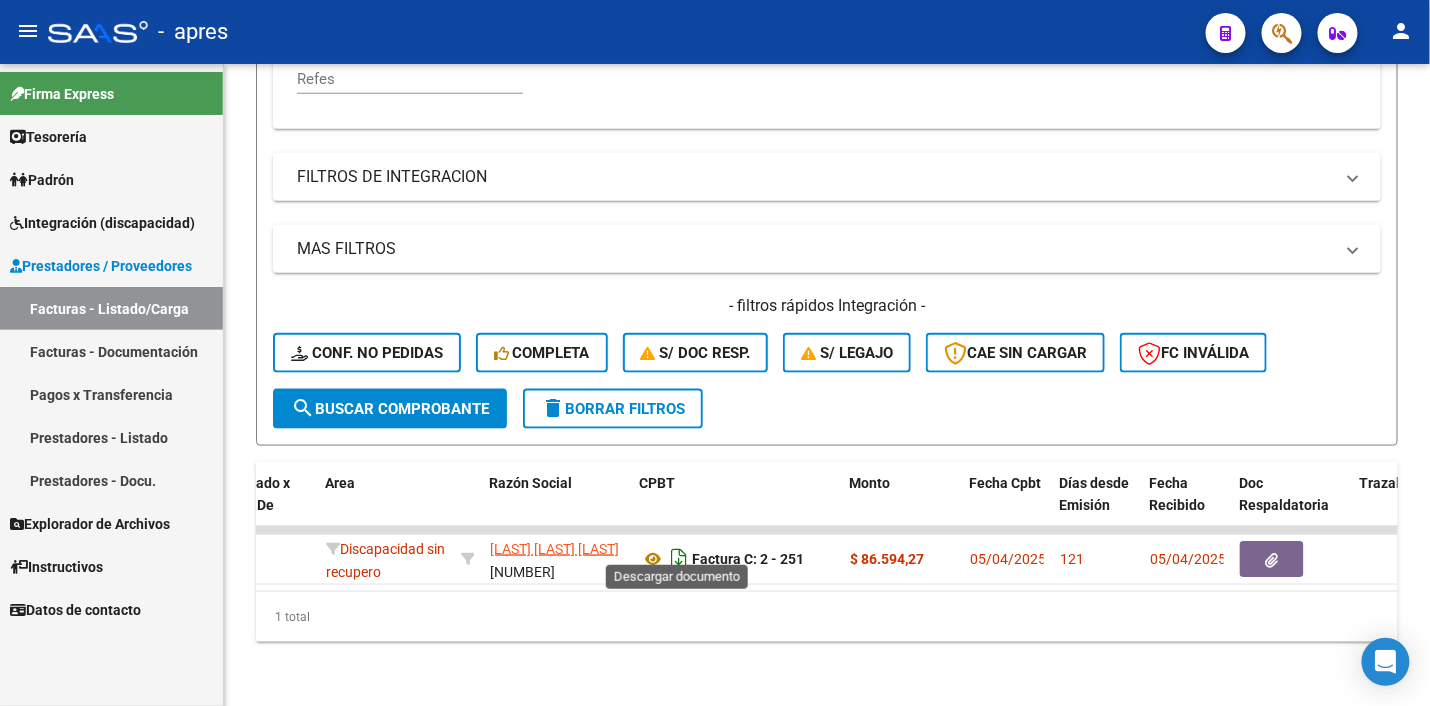 click 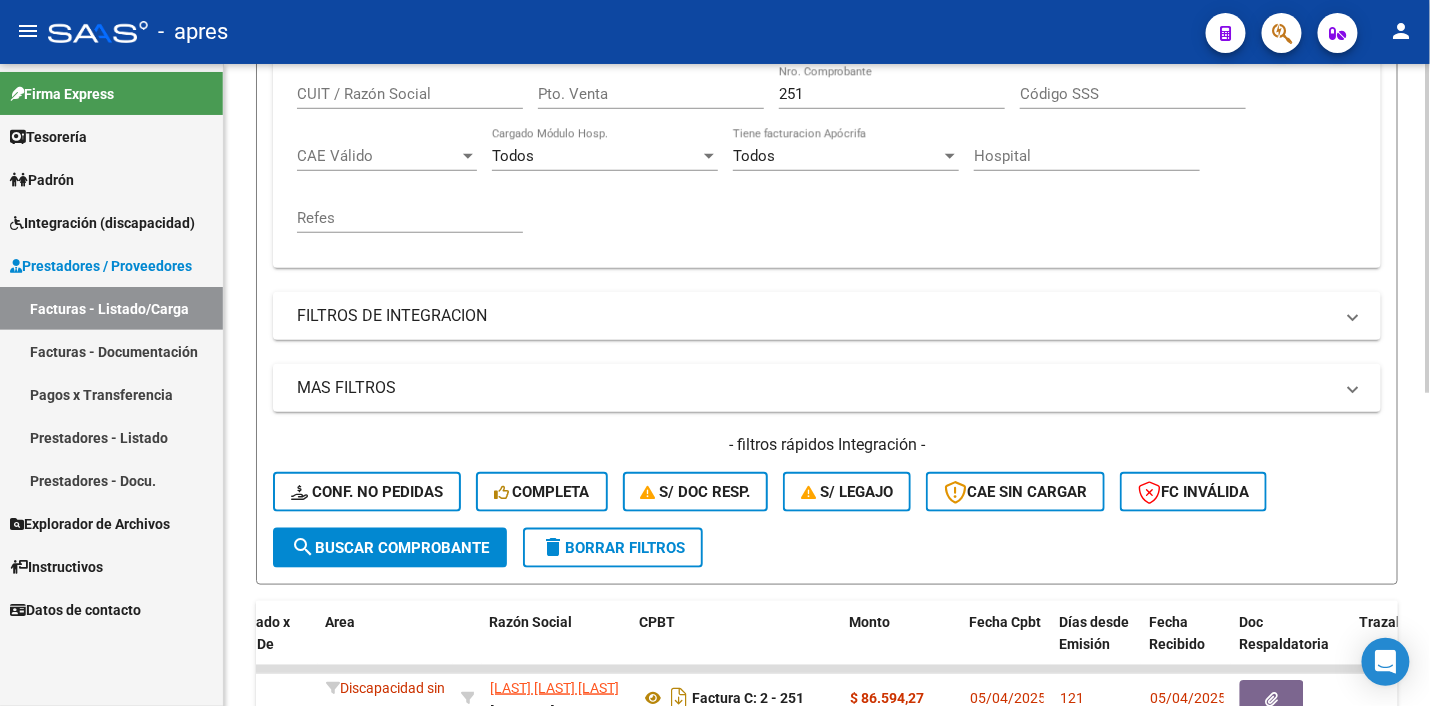 scroll, scrollTop: 236, scrollLeft: 0, axis: vertical 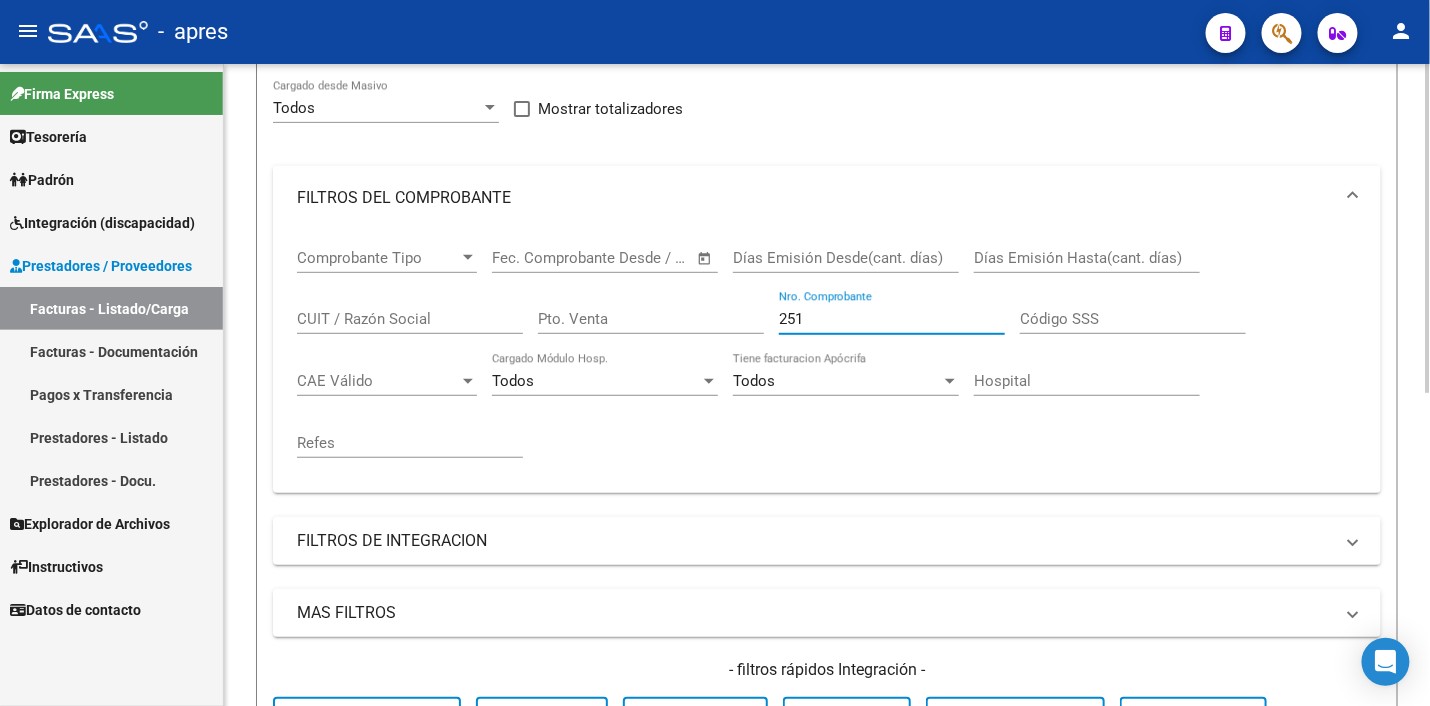 drag, startPoint x: 885, startPoint y: 310, endPoint x: 710, endPoint y: 334, distance: 176.63805 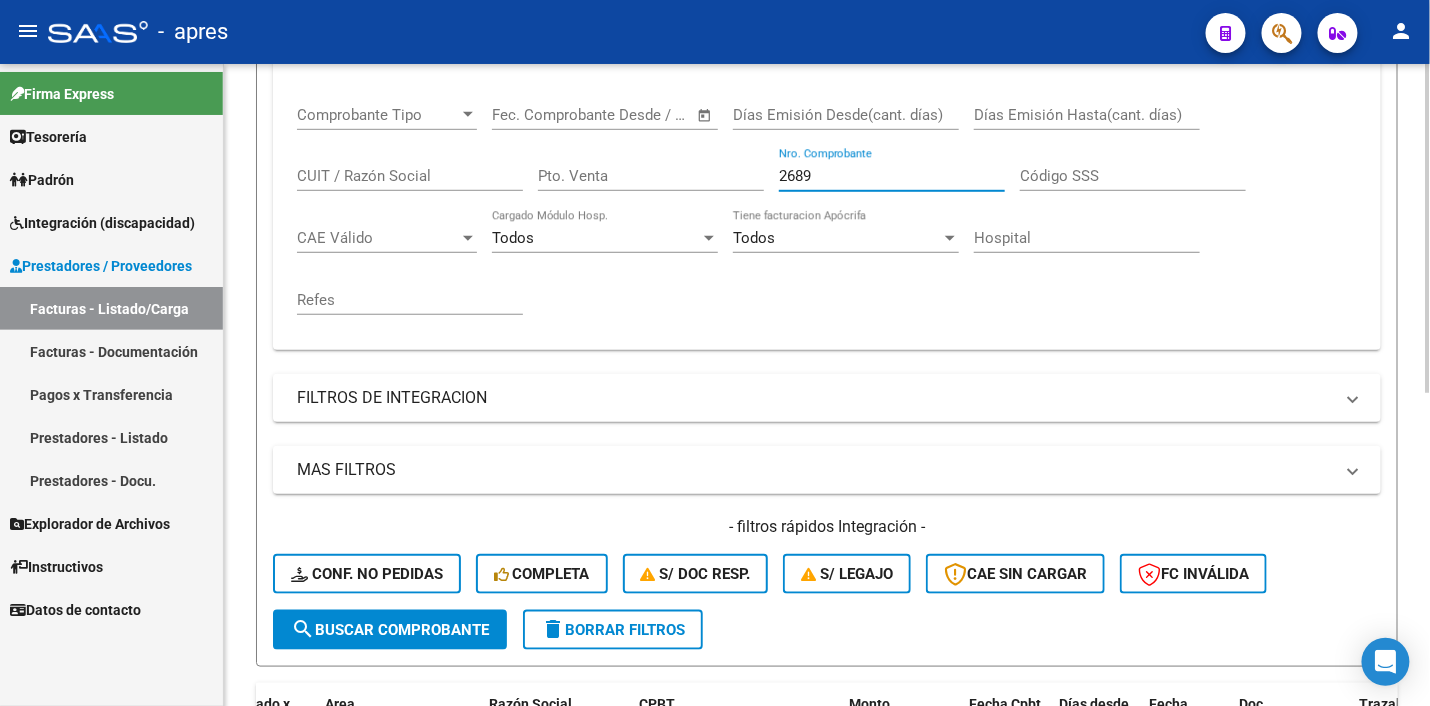 scroll, scrollTop: 611, scrollLeft: 0, axis: vertical 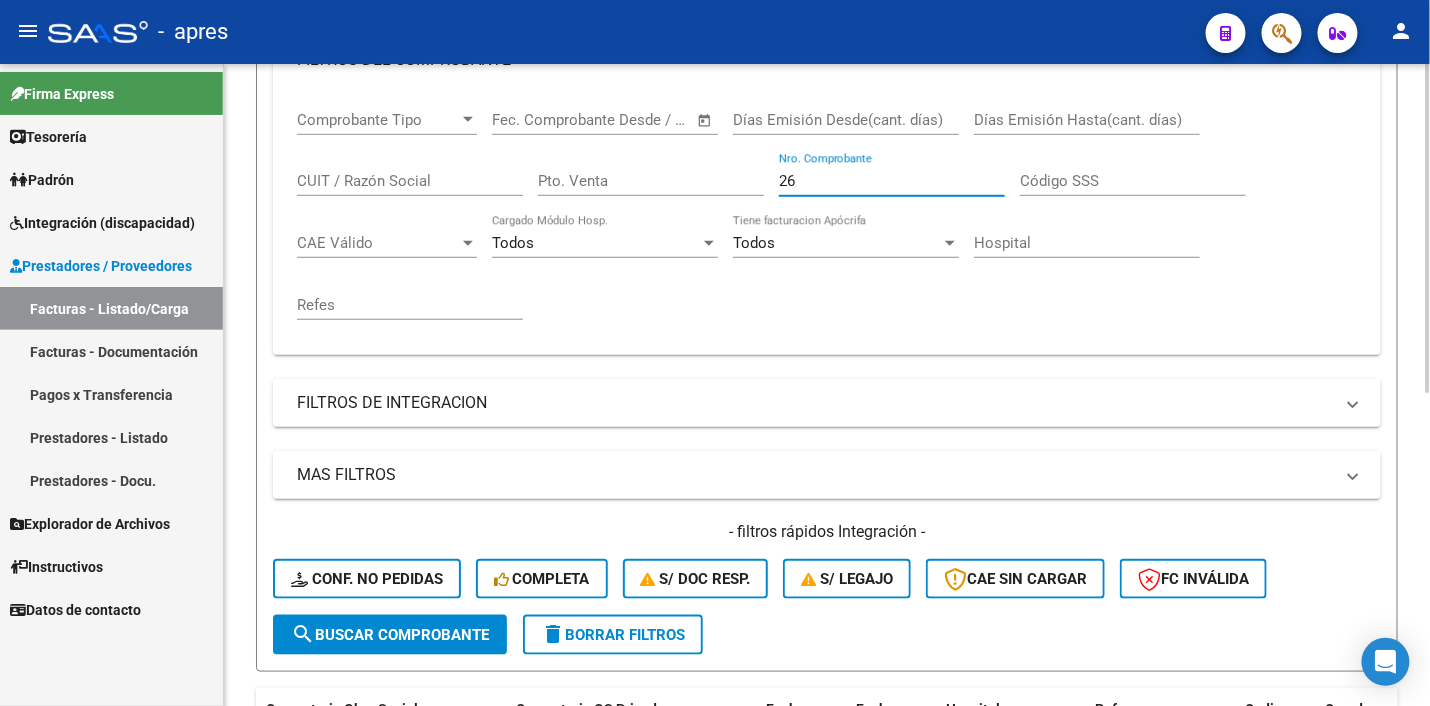 type on "2" 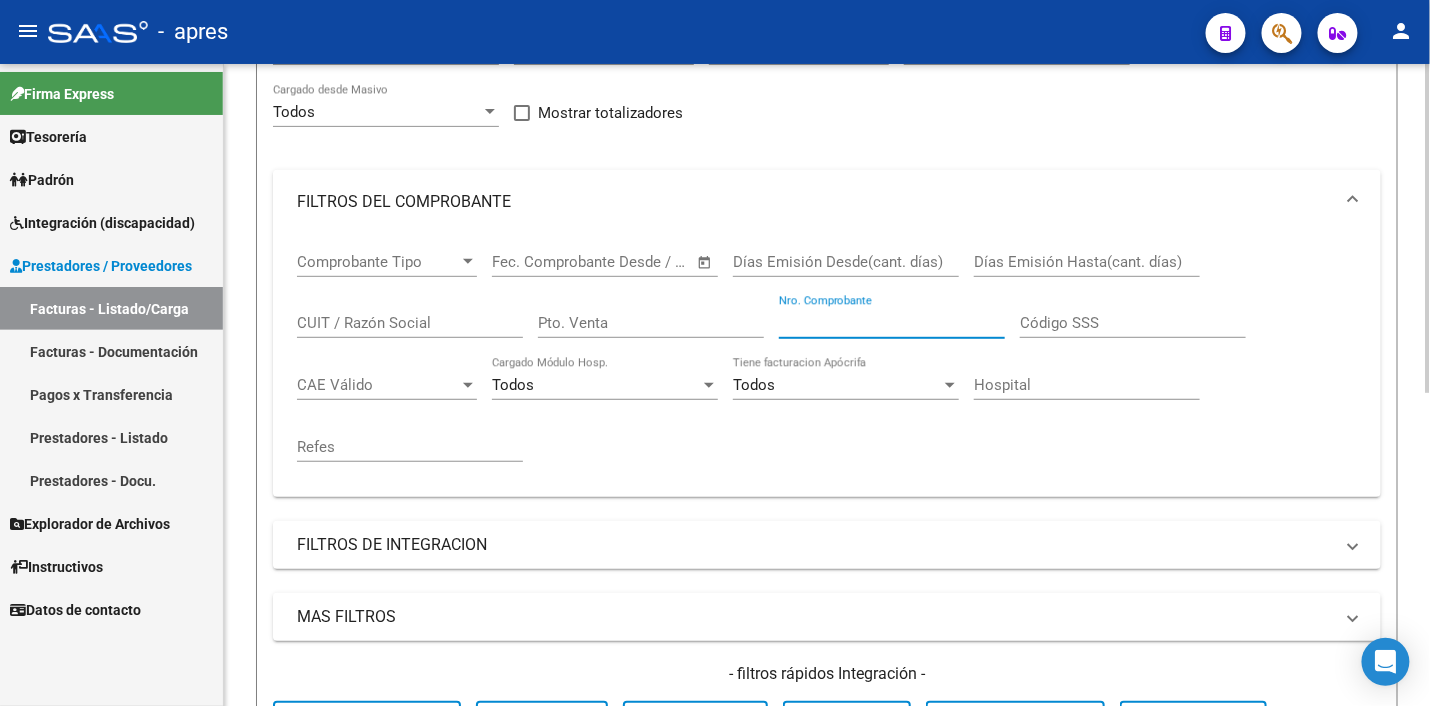 scroll, scrollTop: 499, scrollLeft: 0, axis: vertical 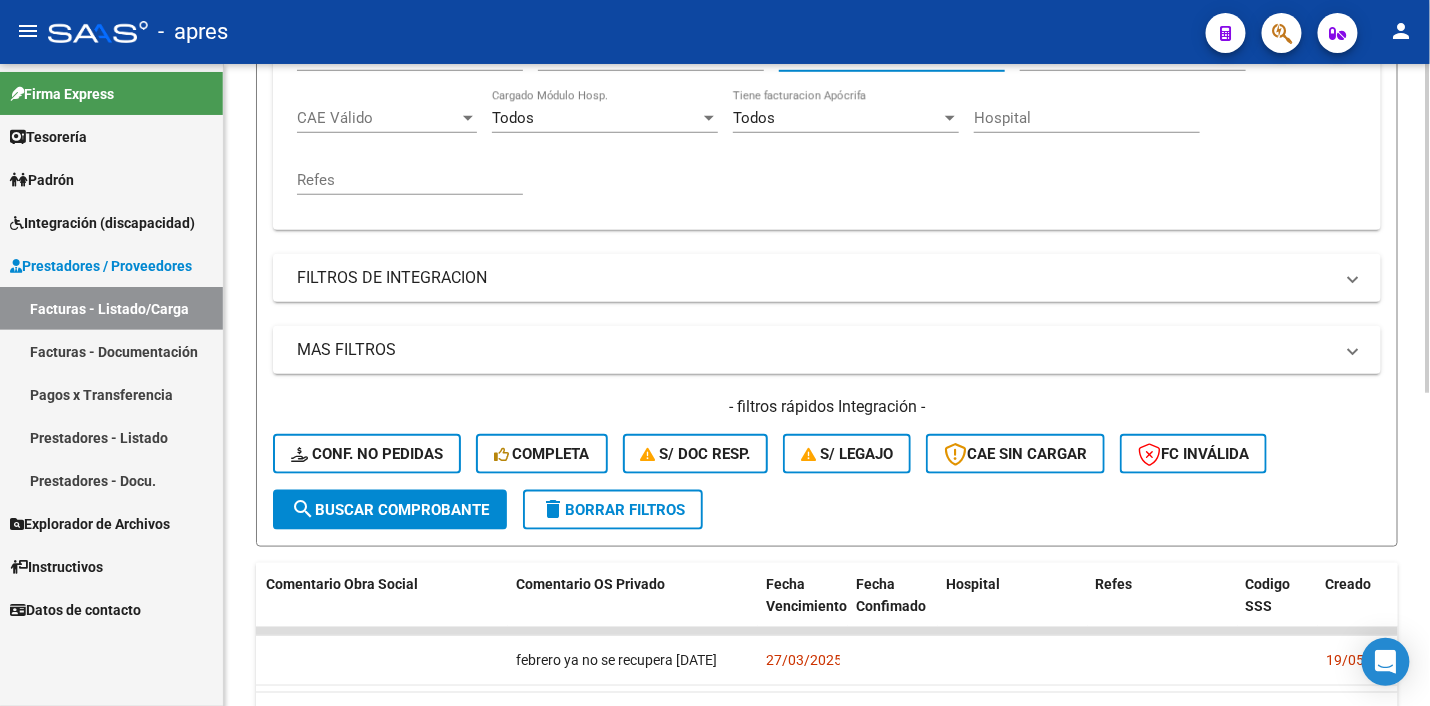 type 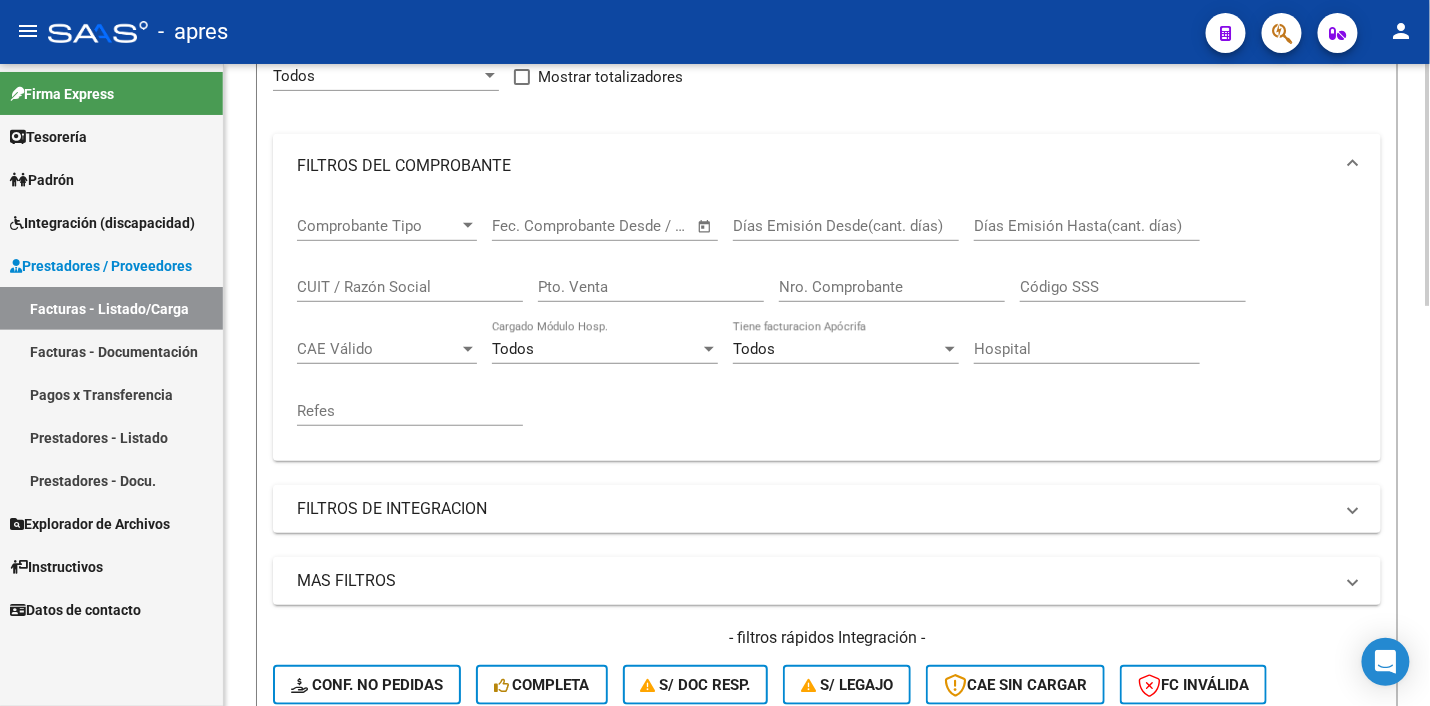 scroll, scrollTop: 374, scrollLeft: 0, axis: vertical 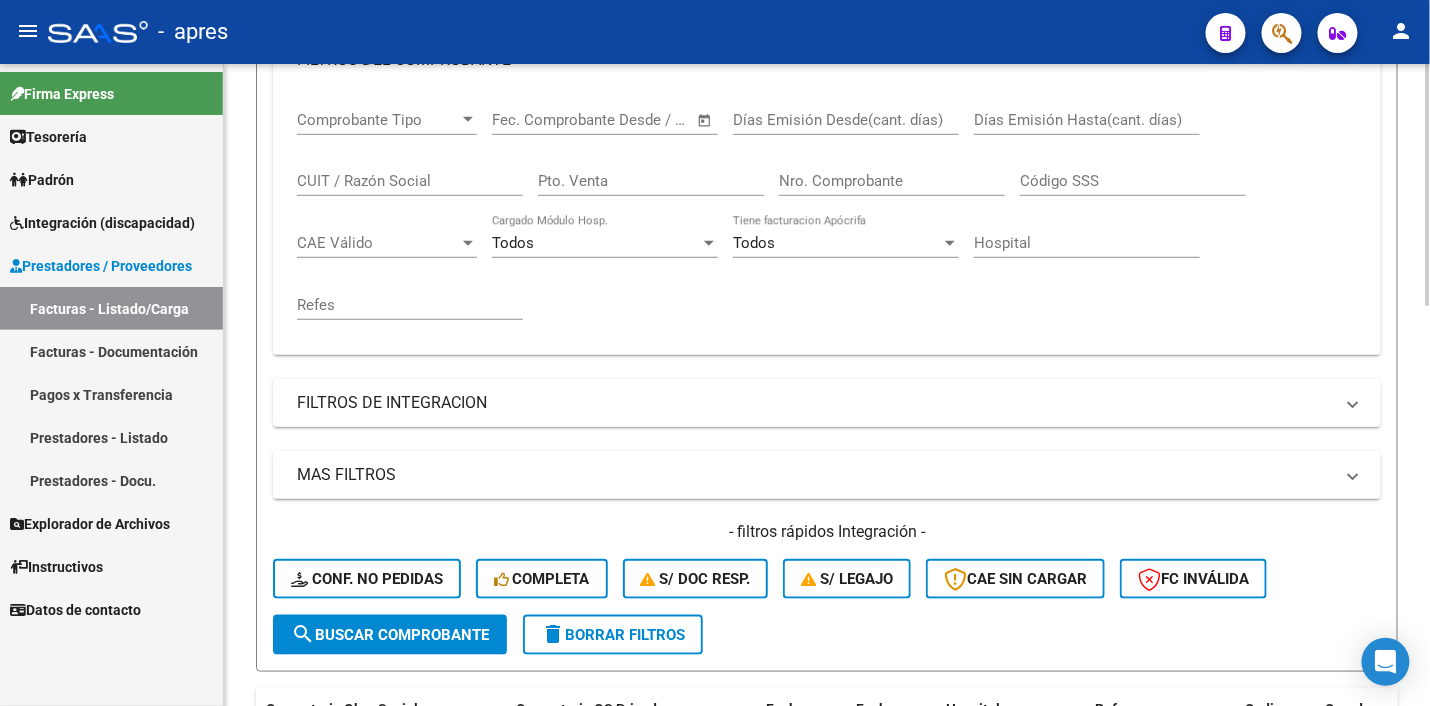 click on "FILTROS DE INTEGRACION" at bounding box center (815, 403) 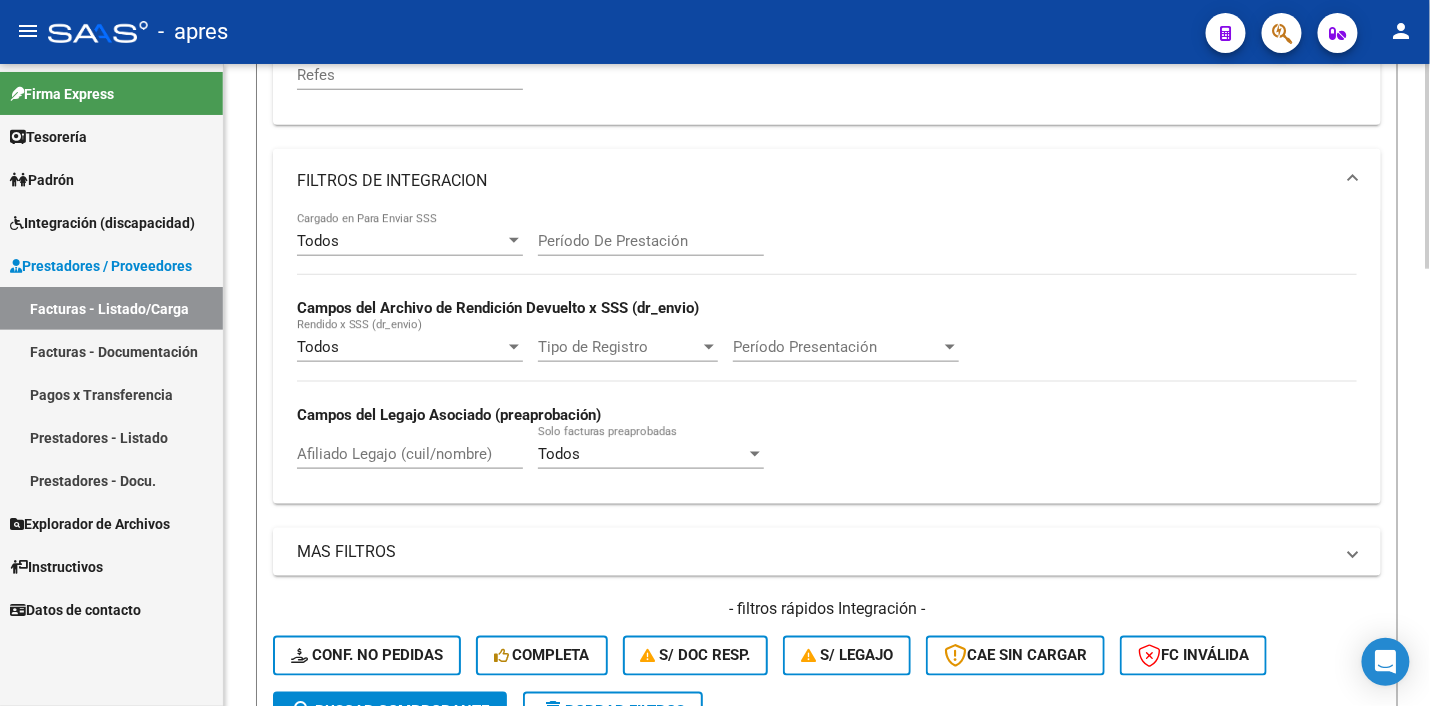scroll, scrollTop: 625, scrollLeft: 0, axis: vertical 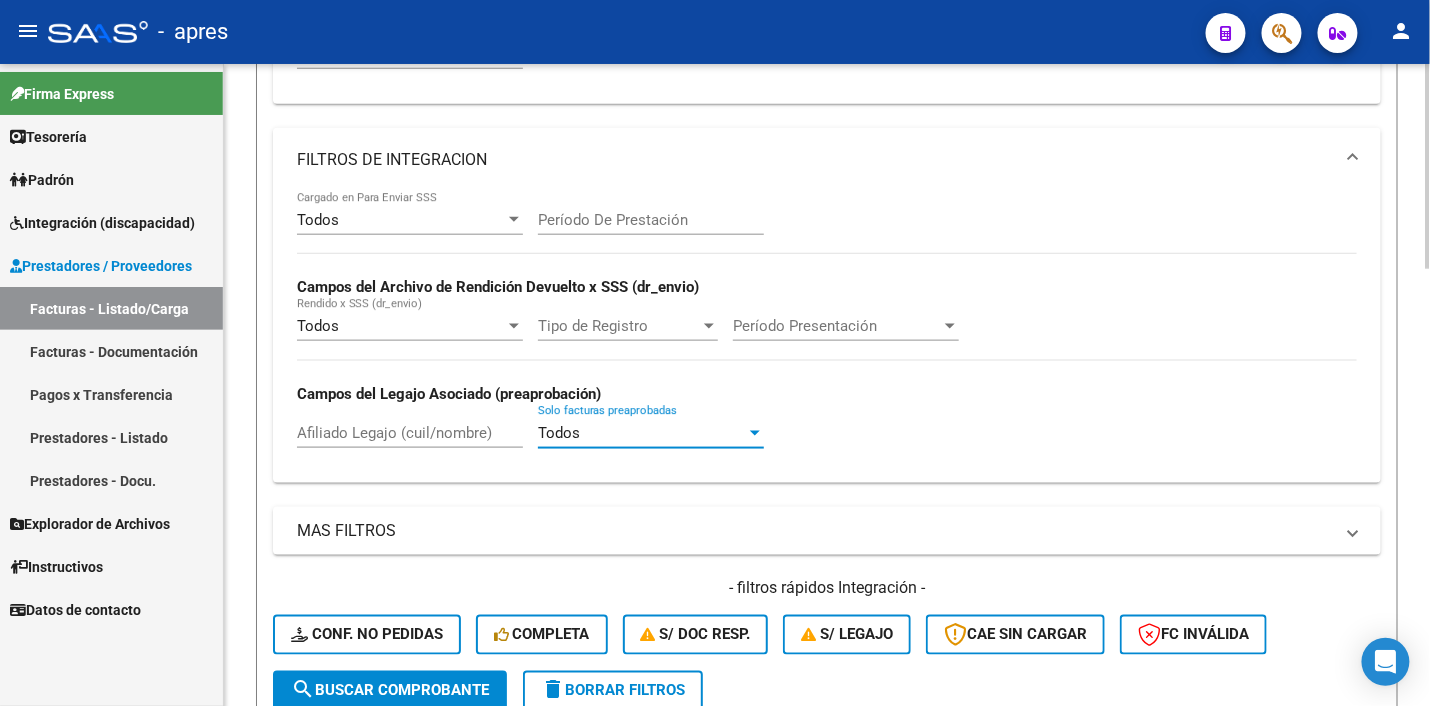 click at bounding box center [755, 433] 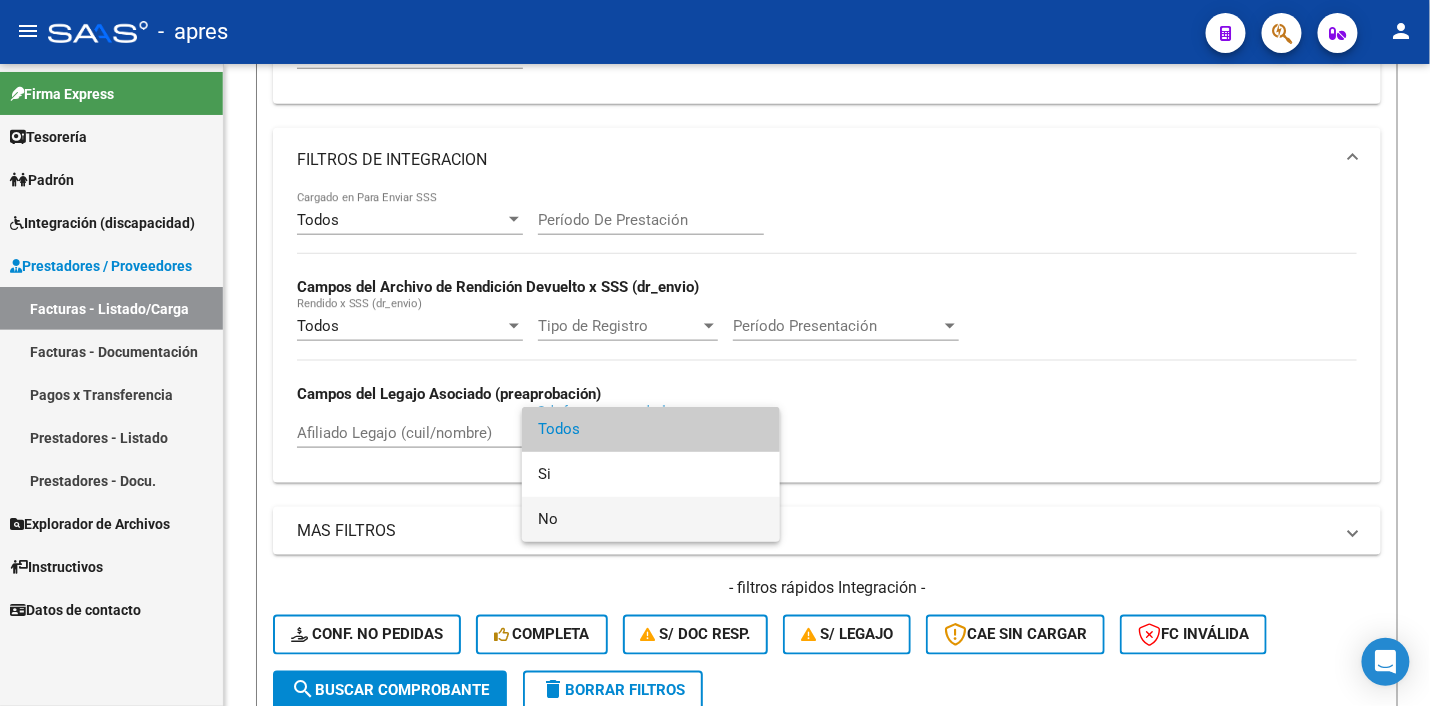 click on "No" at bounding box center (651, 519) 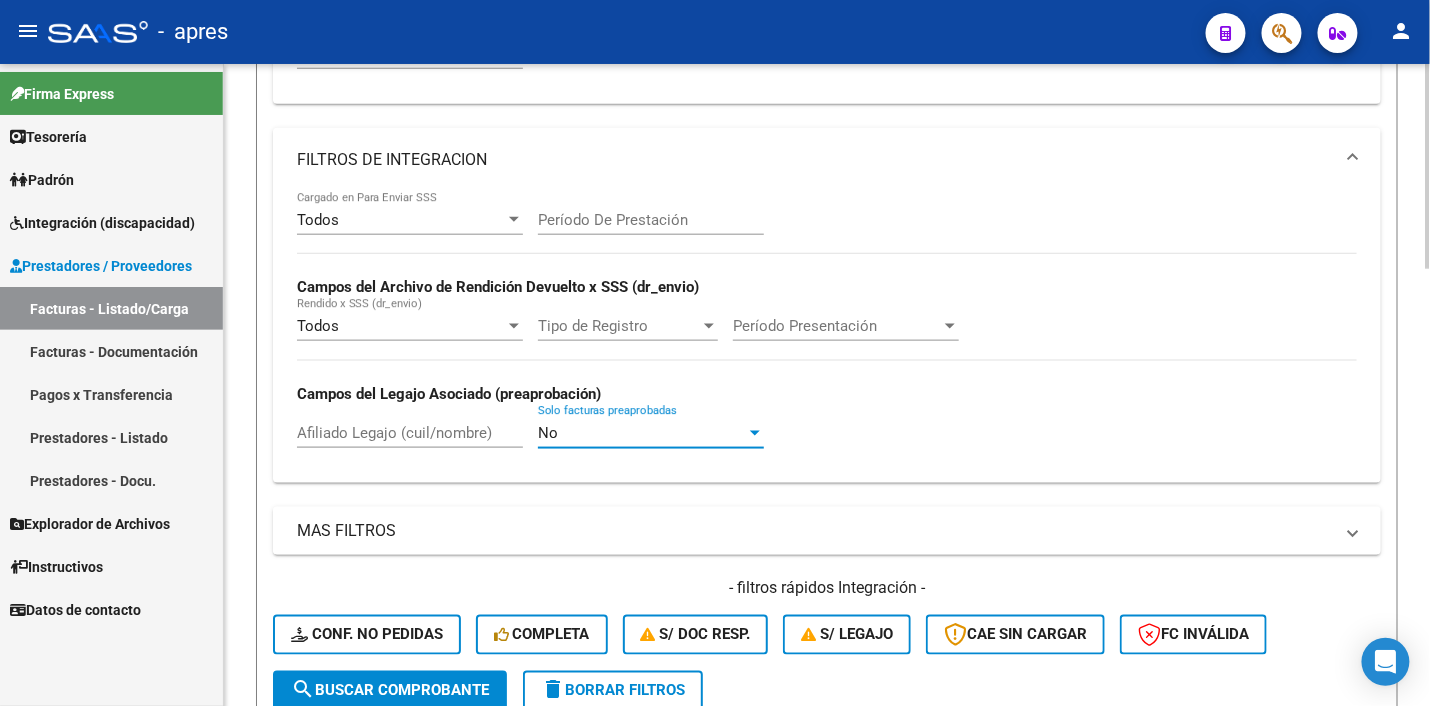 click on "MAS FILTROS" at bounding box center [815, 531] 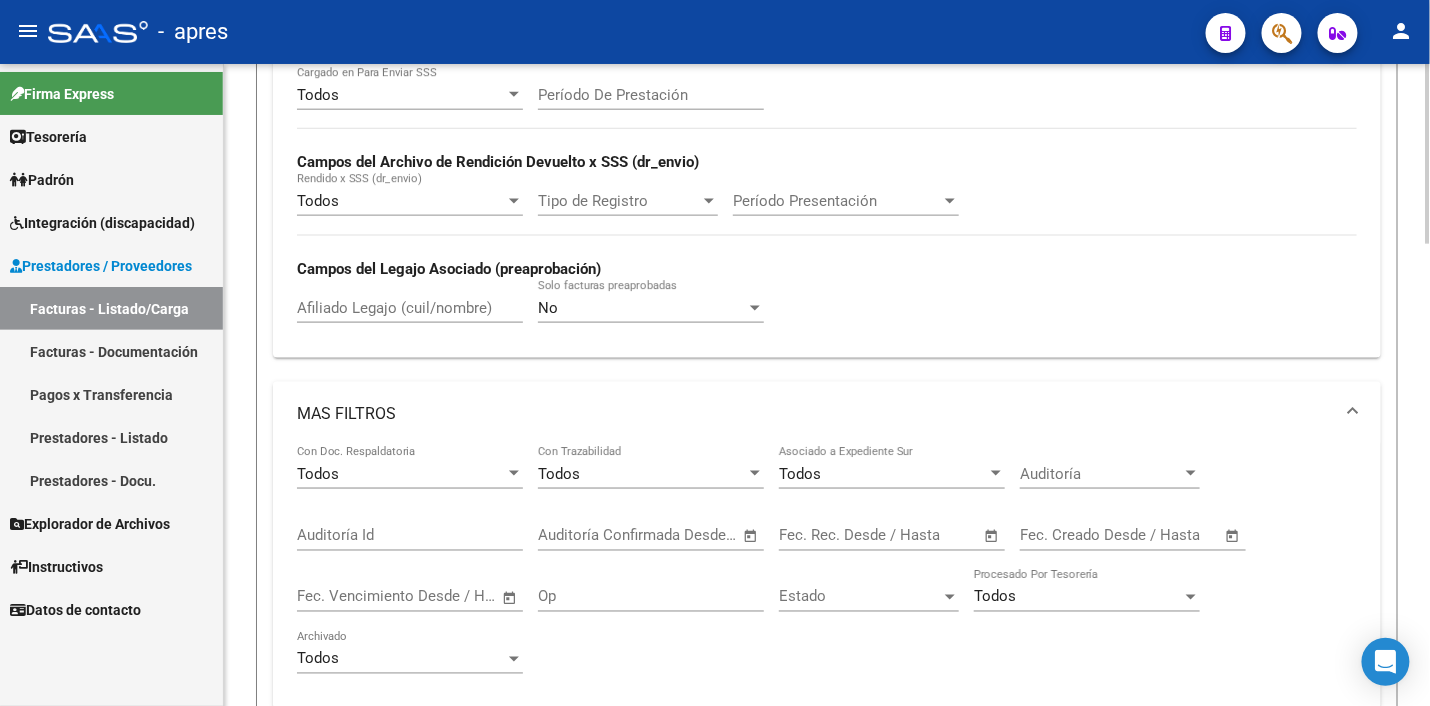 scroll, scrollTop: 875, scrollLeft: 0, axis: vertical 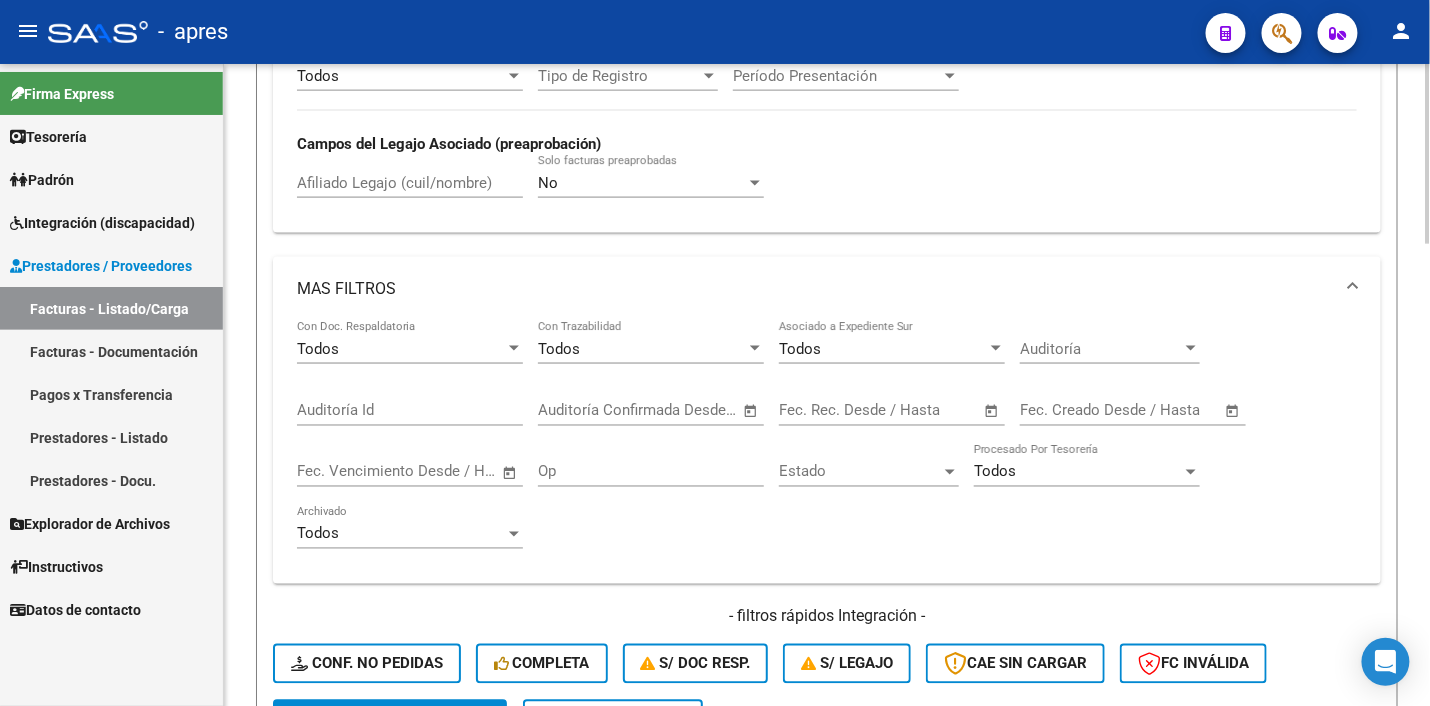 click at bounding box center (514, 534) 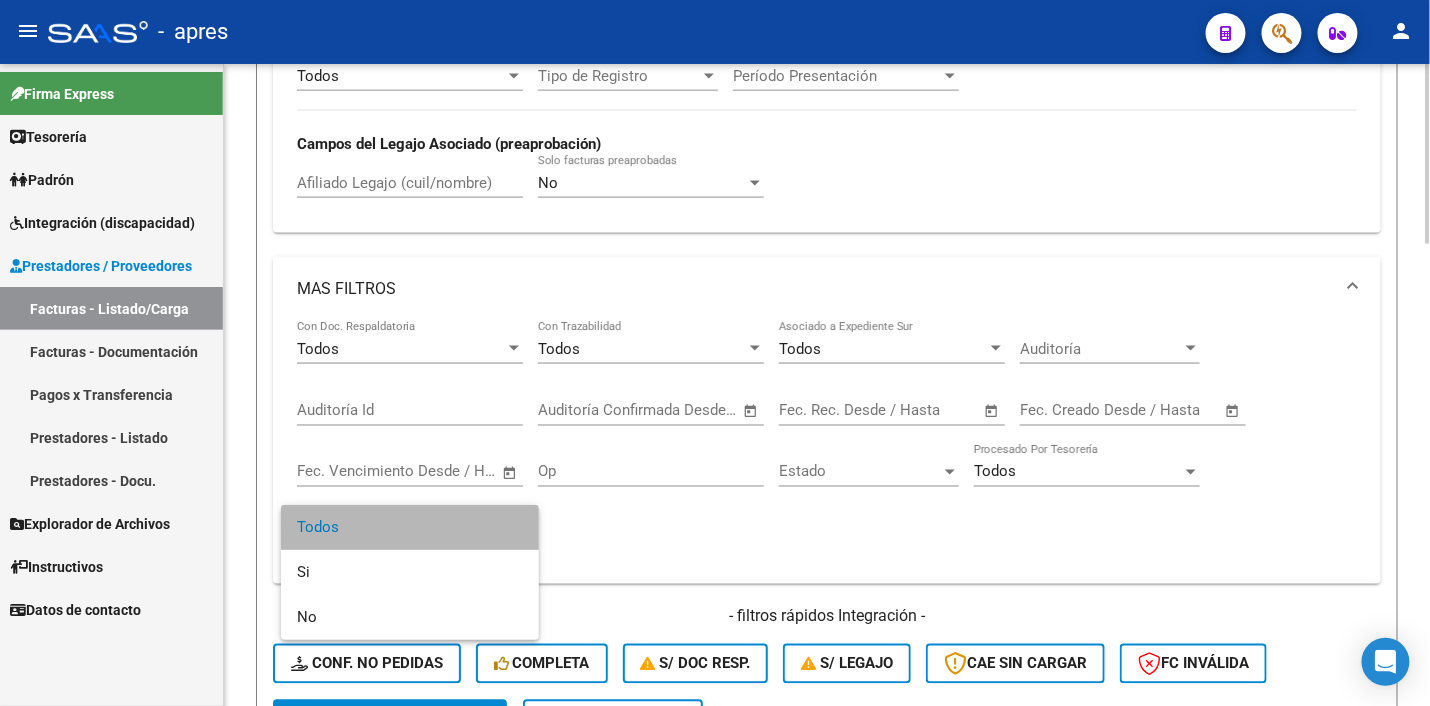 click on "Todos" at bounding box center [410, 527] 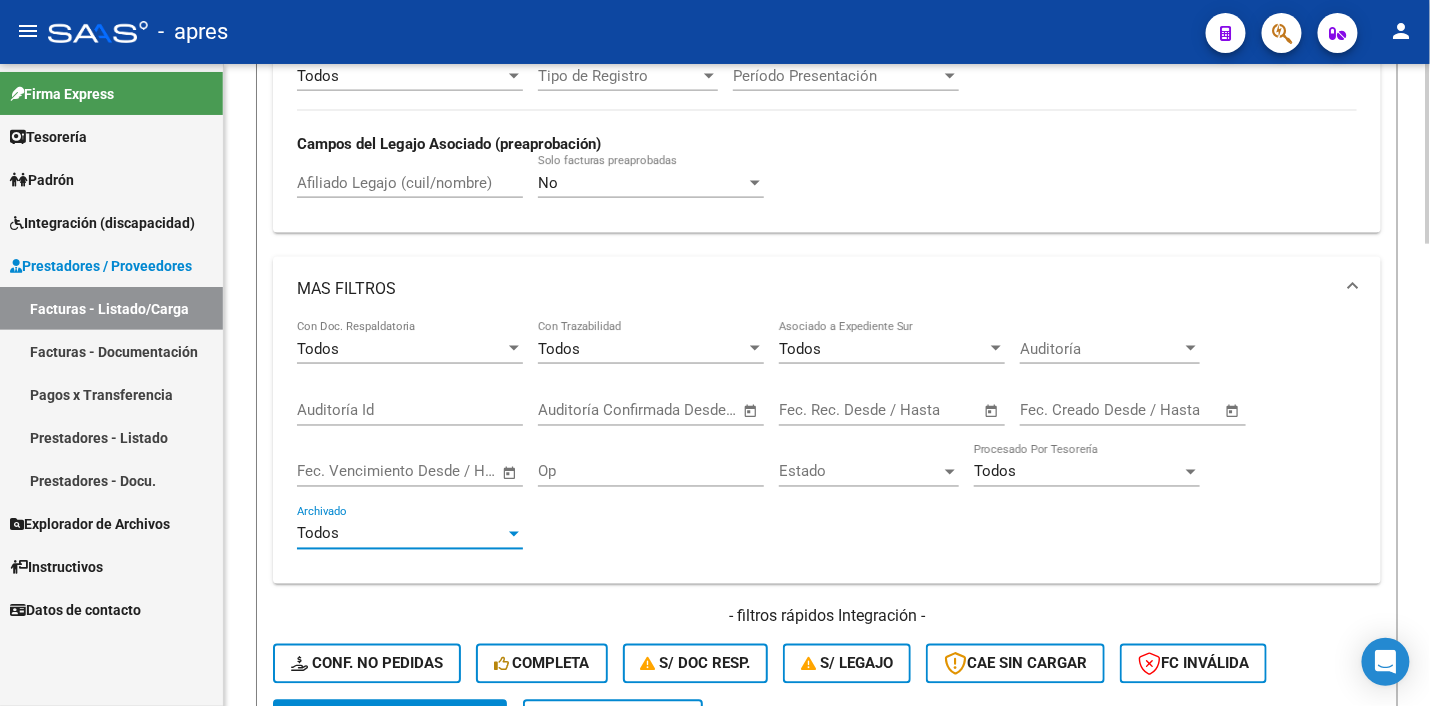 click at bounding box center [1191, 472] 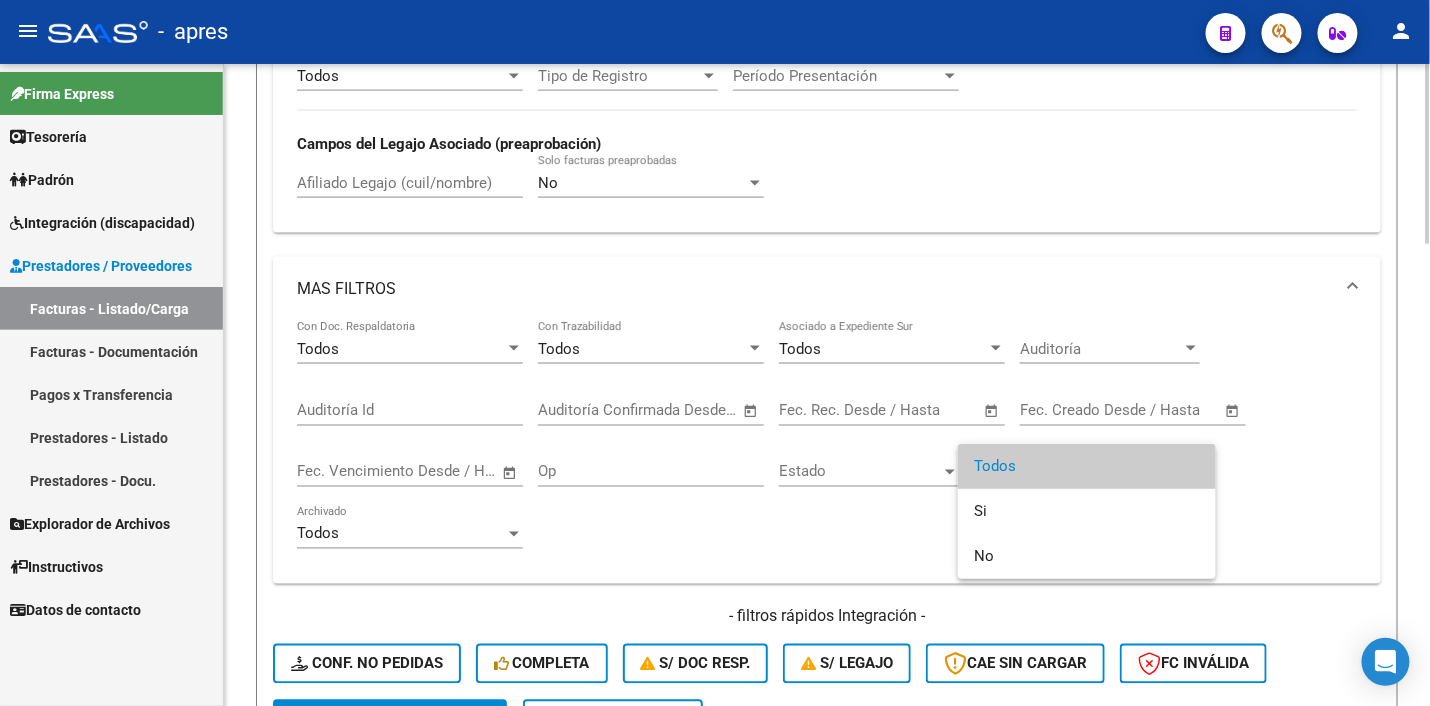 click on "Todos" at bounding box center [1087, 466] 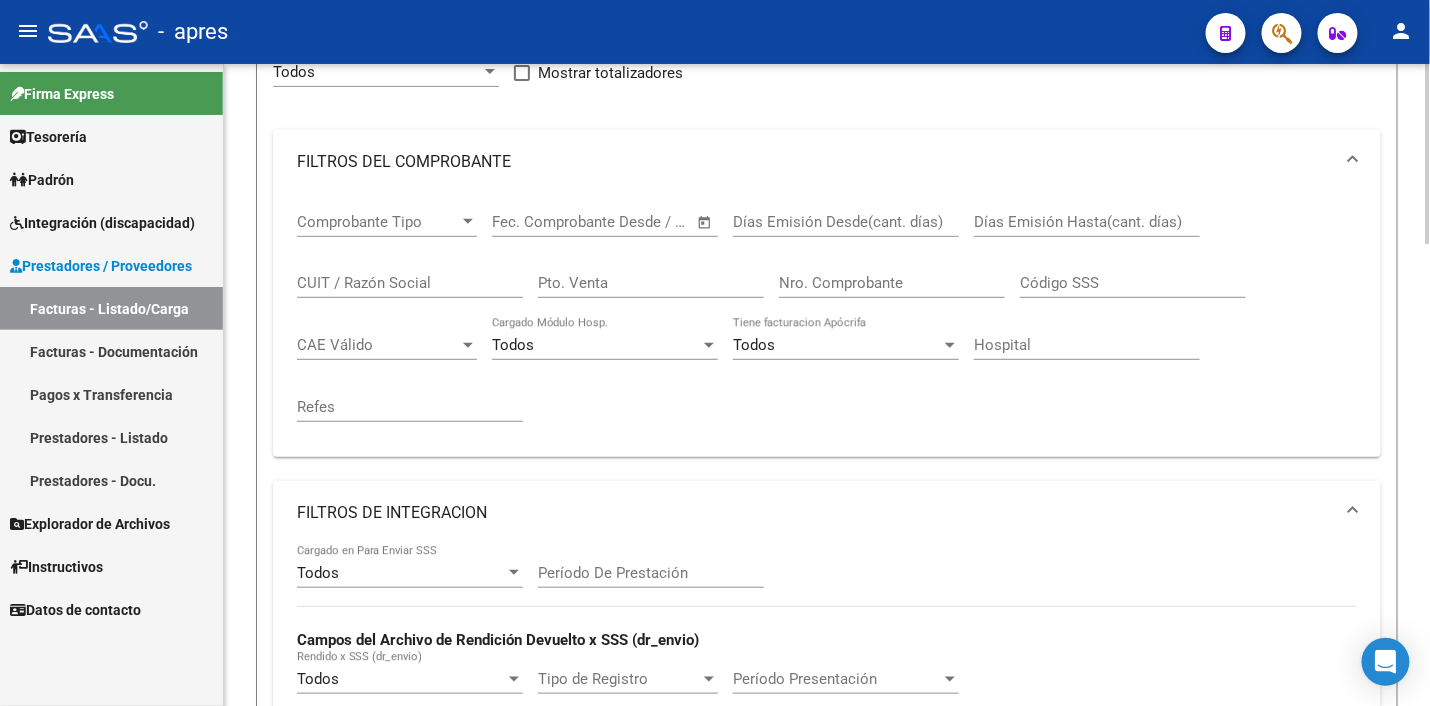 scroll, scrollTop: 250, scrollLeft: 0, axis: vertical 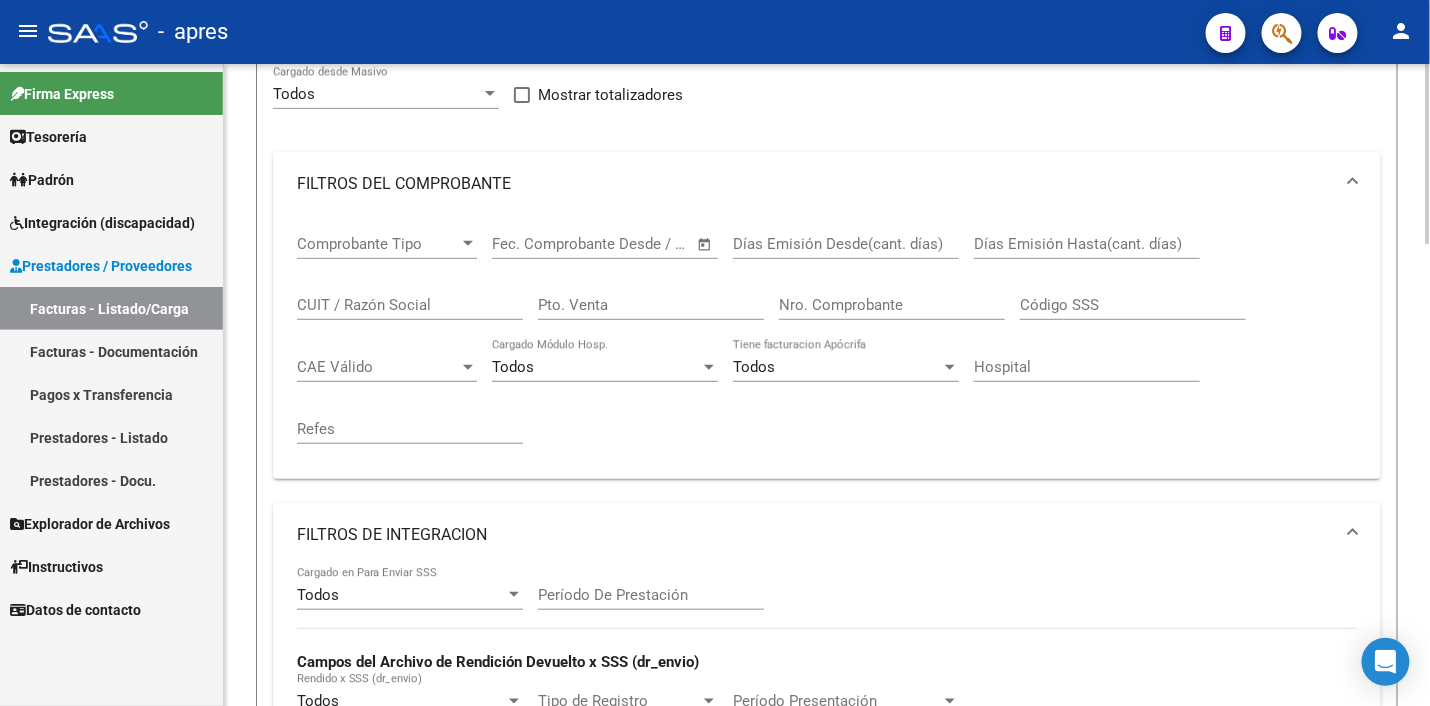 click at bounding box center (468, 244) 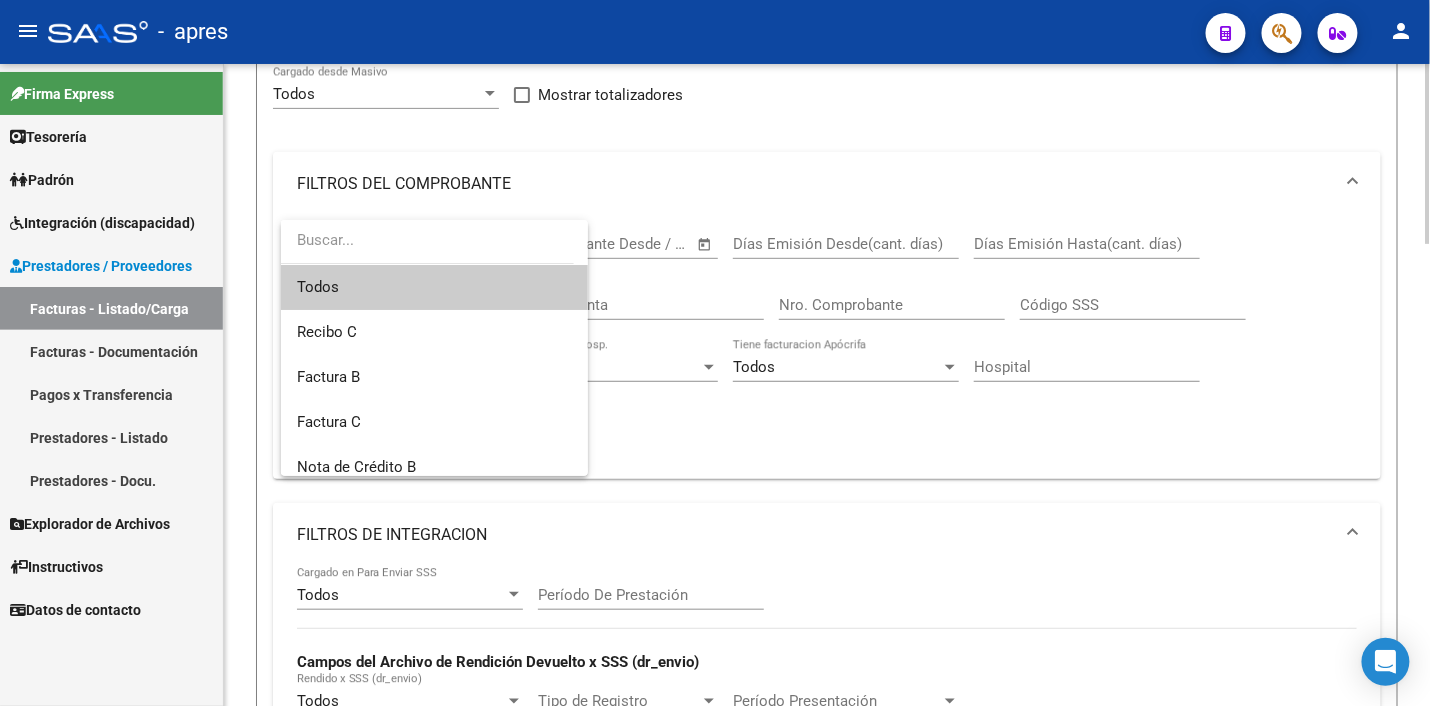 click at bounding box center (427, 240) 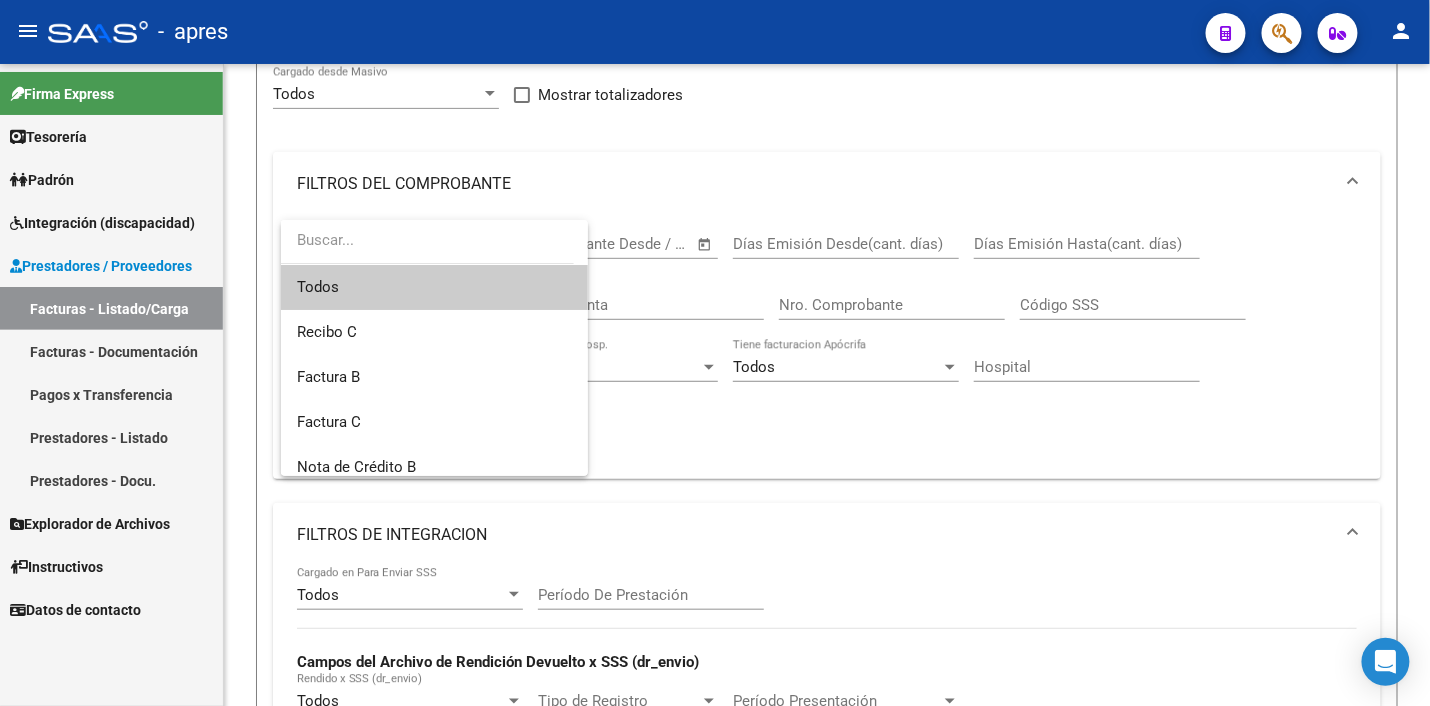 click at bounding box center [715, 353] 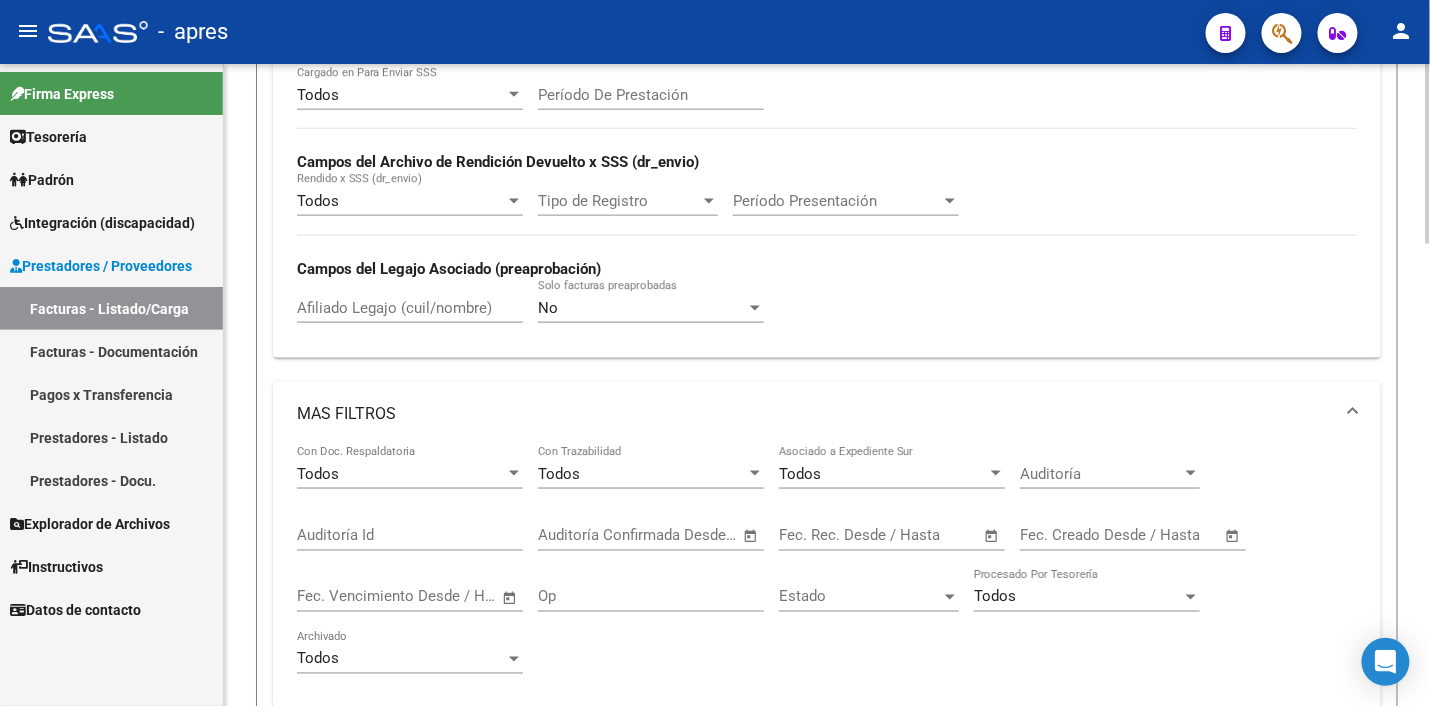 scroll, scrollTop: 1124, scrollLeft: 0, axis: vertical 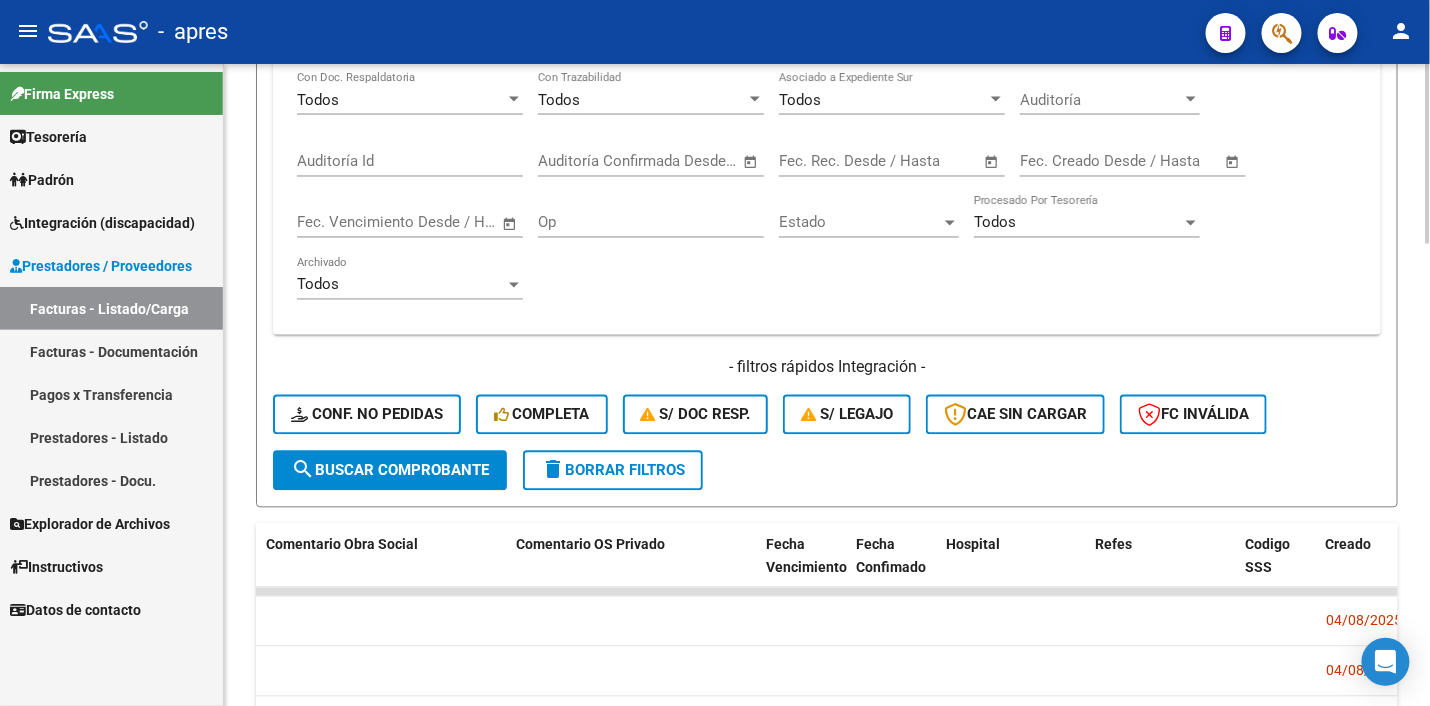 click on "search  Buscar Comprobante" 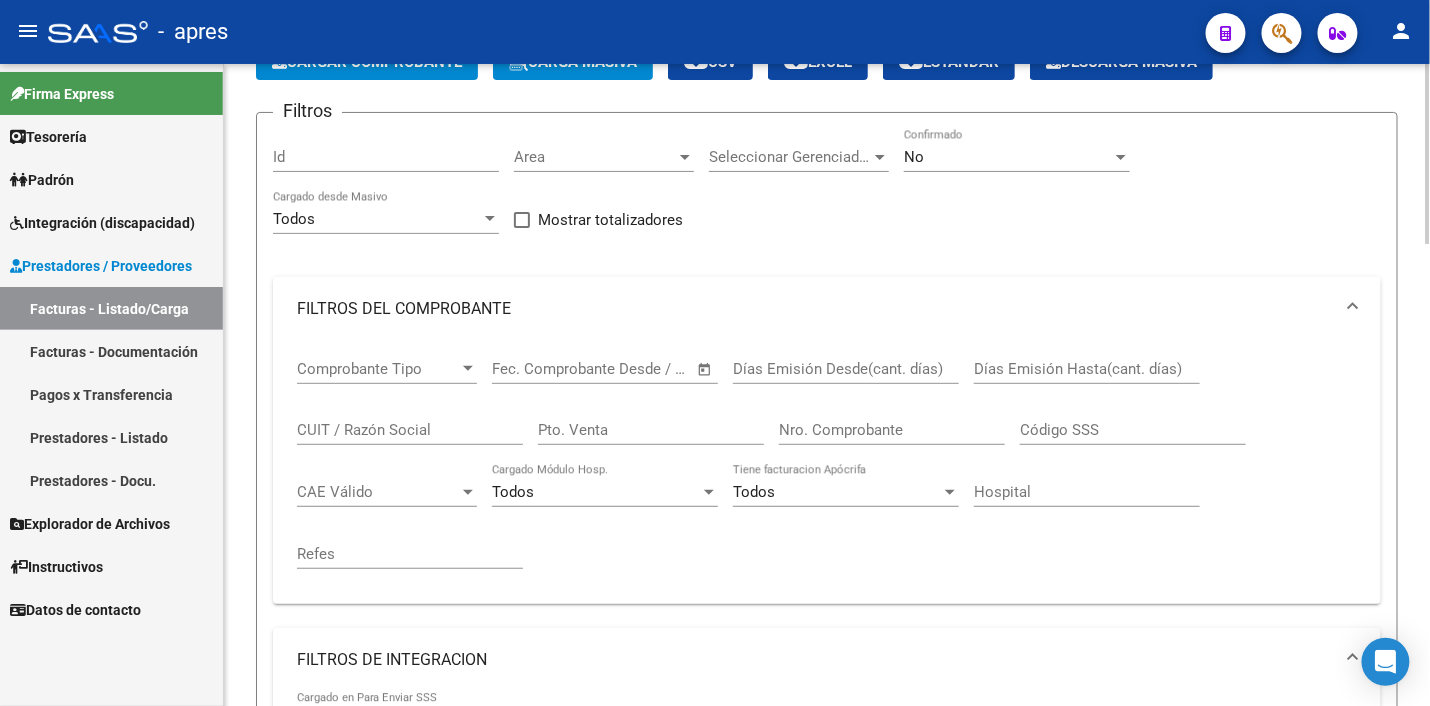scroll, scrollTop: 0, scrollLeft: 0, axis: both 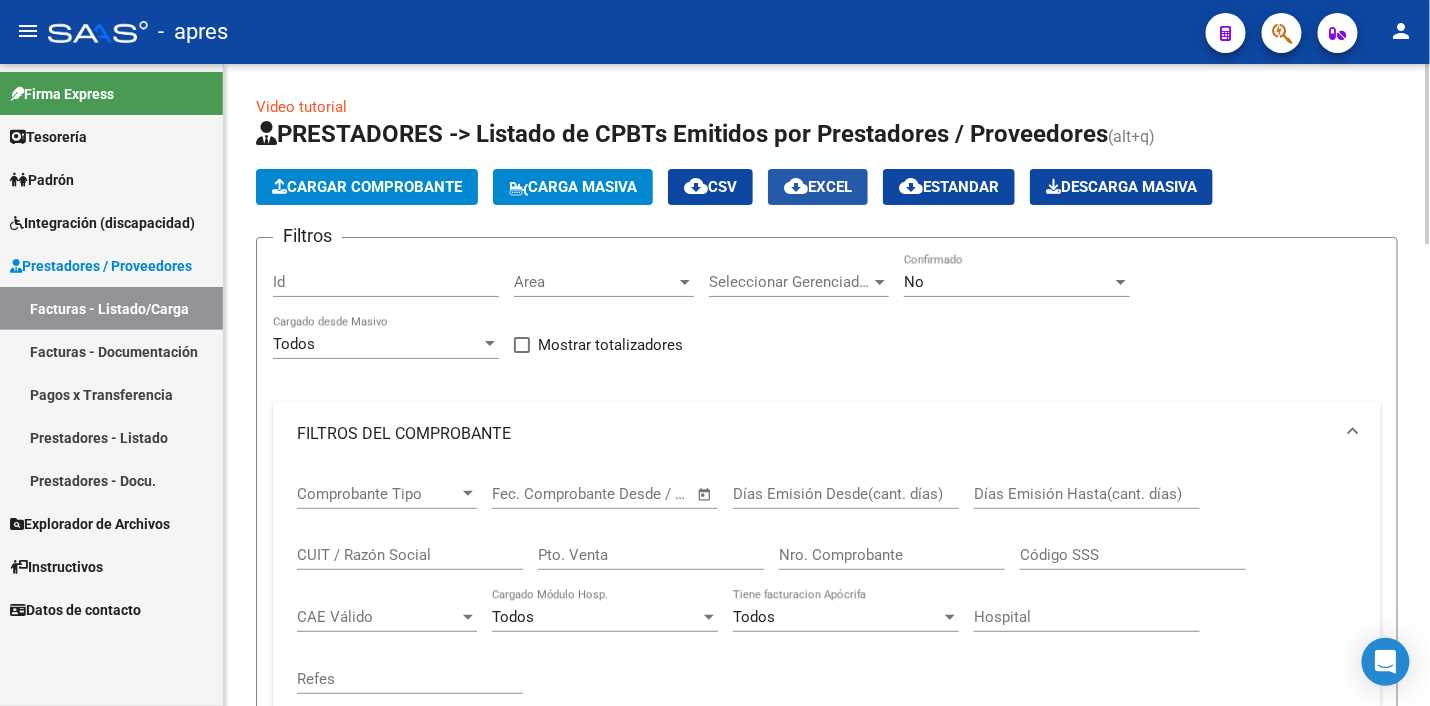 click on "cloud_download" 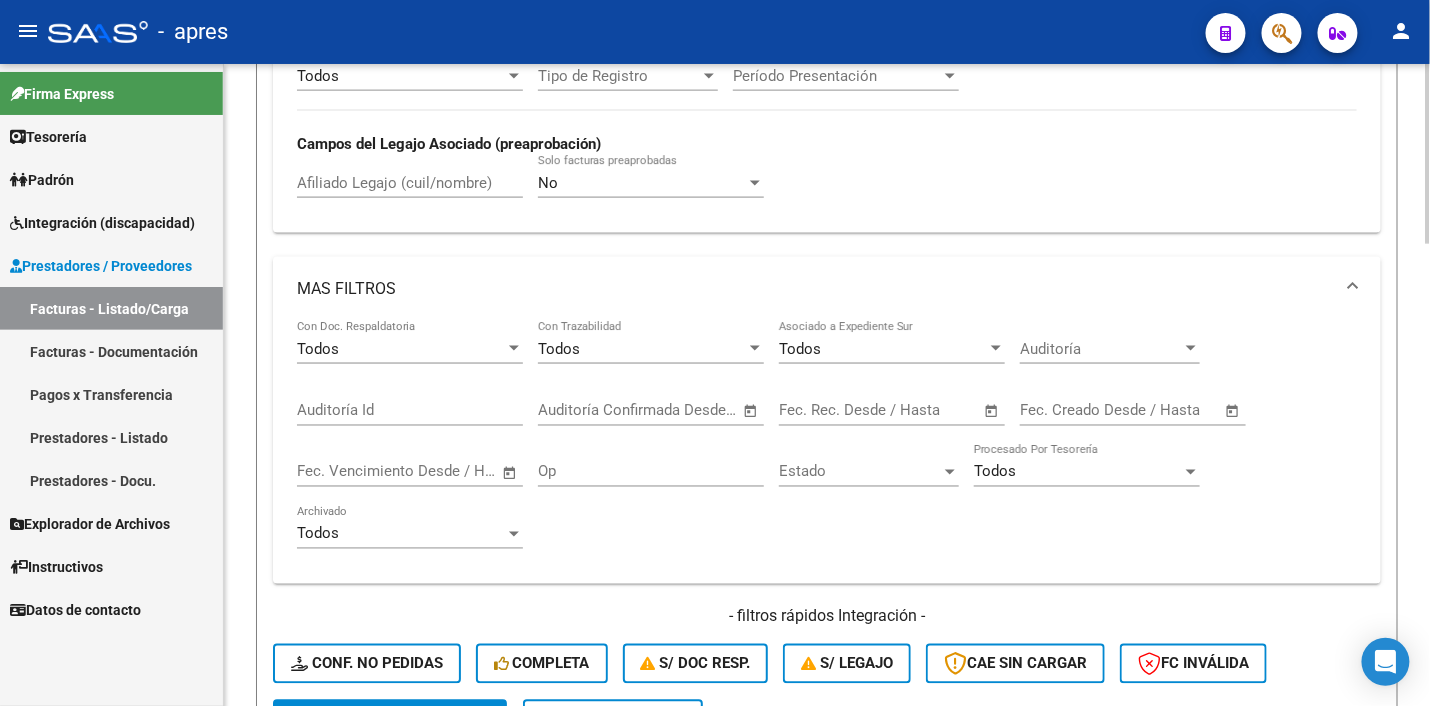 scroll, scrollTop: 1250, scrollLeft: 0, axis: vertical 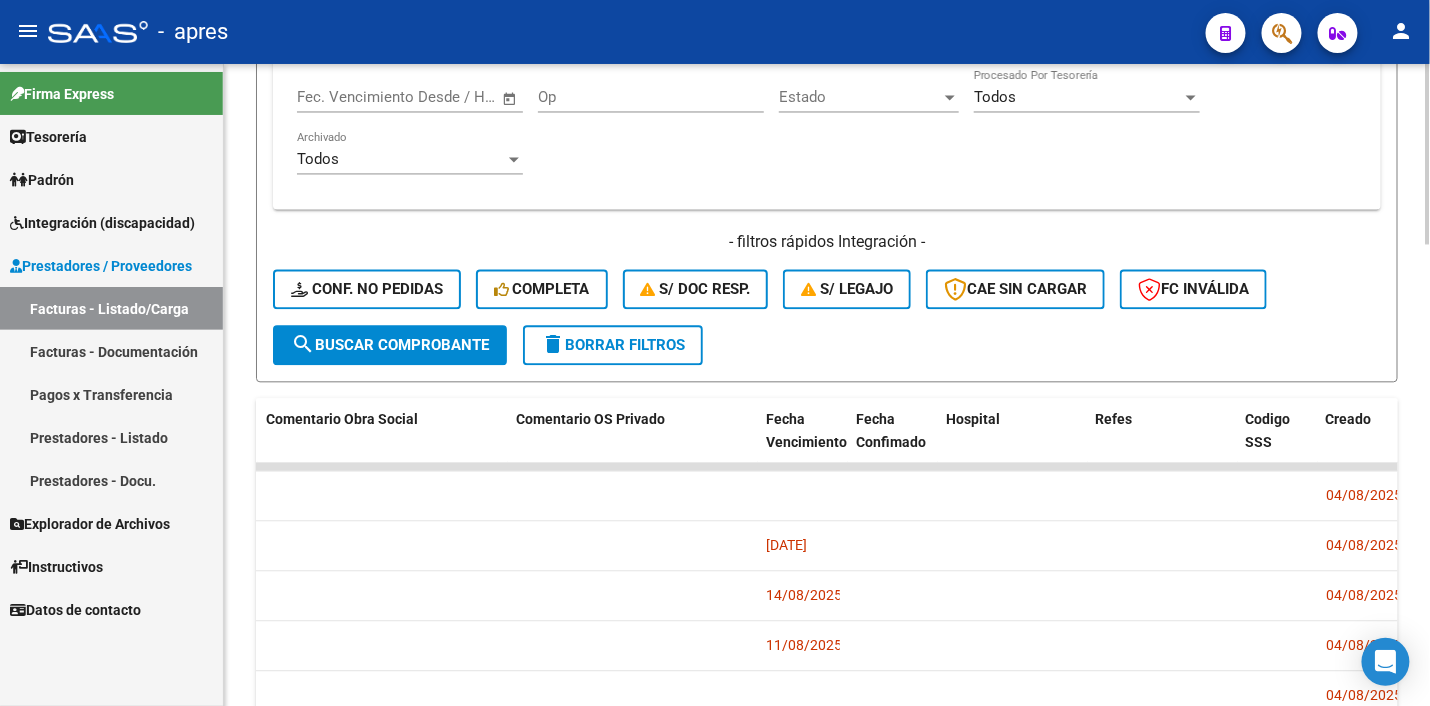 click on "delete  Borrar Filtros" 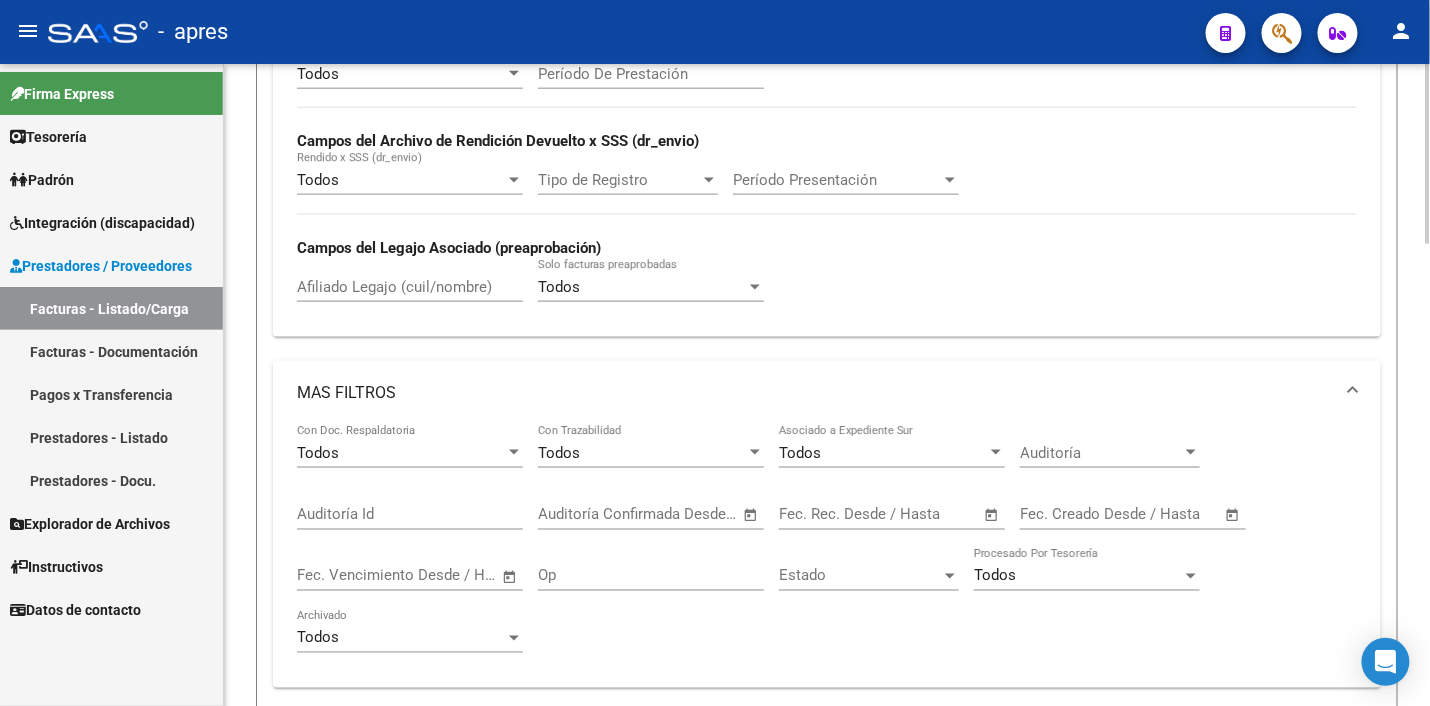 scroll, scrollTop: 656, scrollLeft: 0, axis: vertical 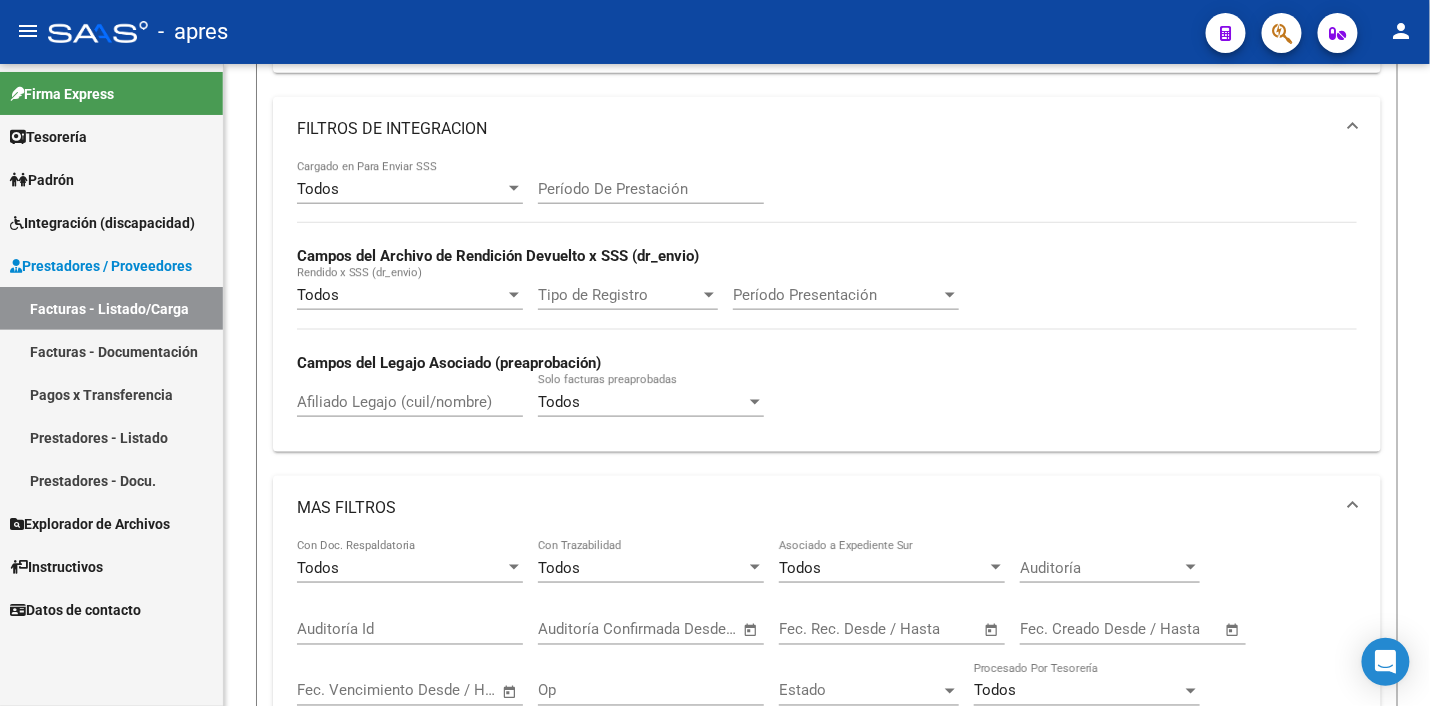 click on "Prestadores - Listado" at bounding box center (111, 437) 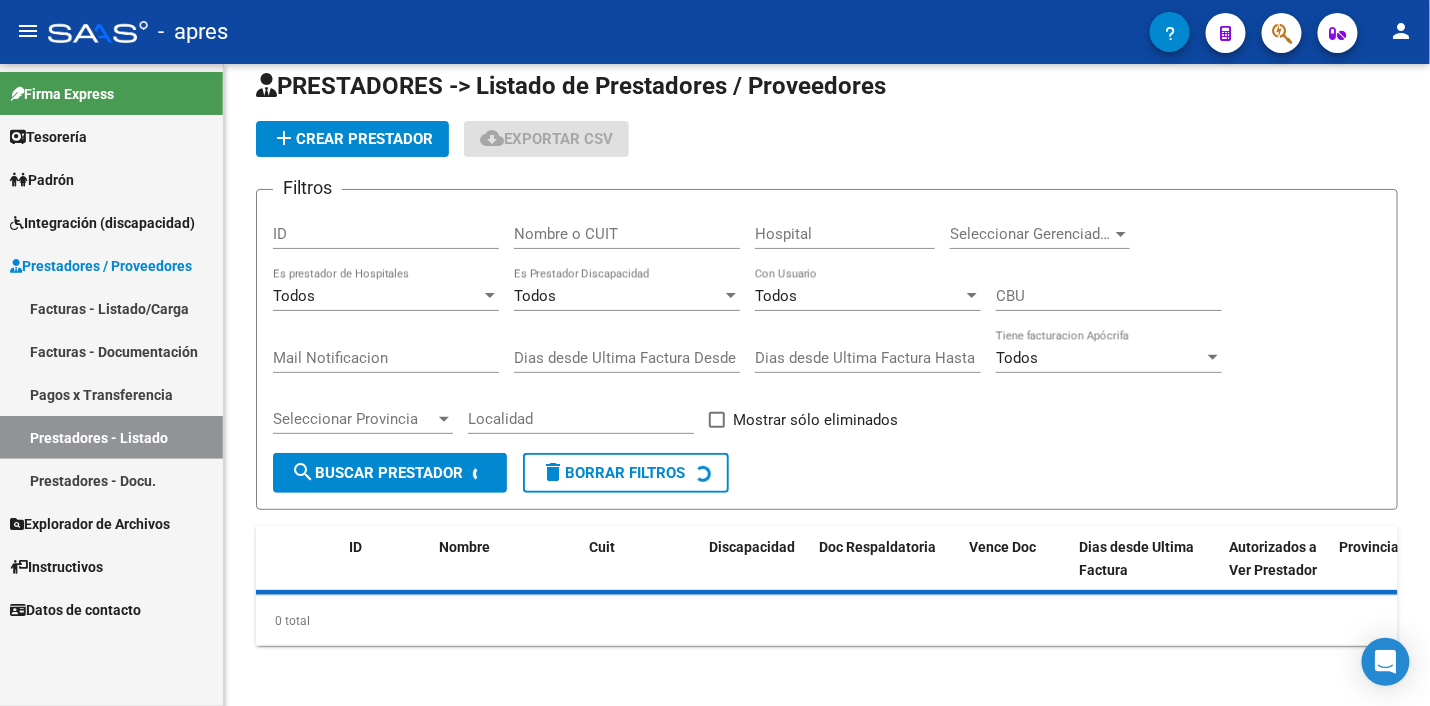 scroll, scrollTop: 537, scrollLeft: 0, axis: vertical 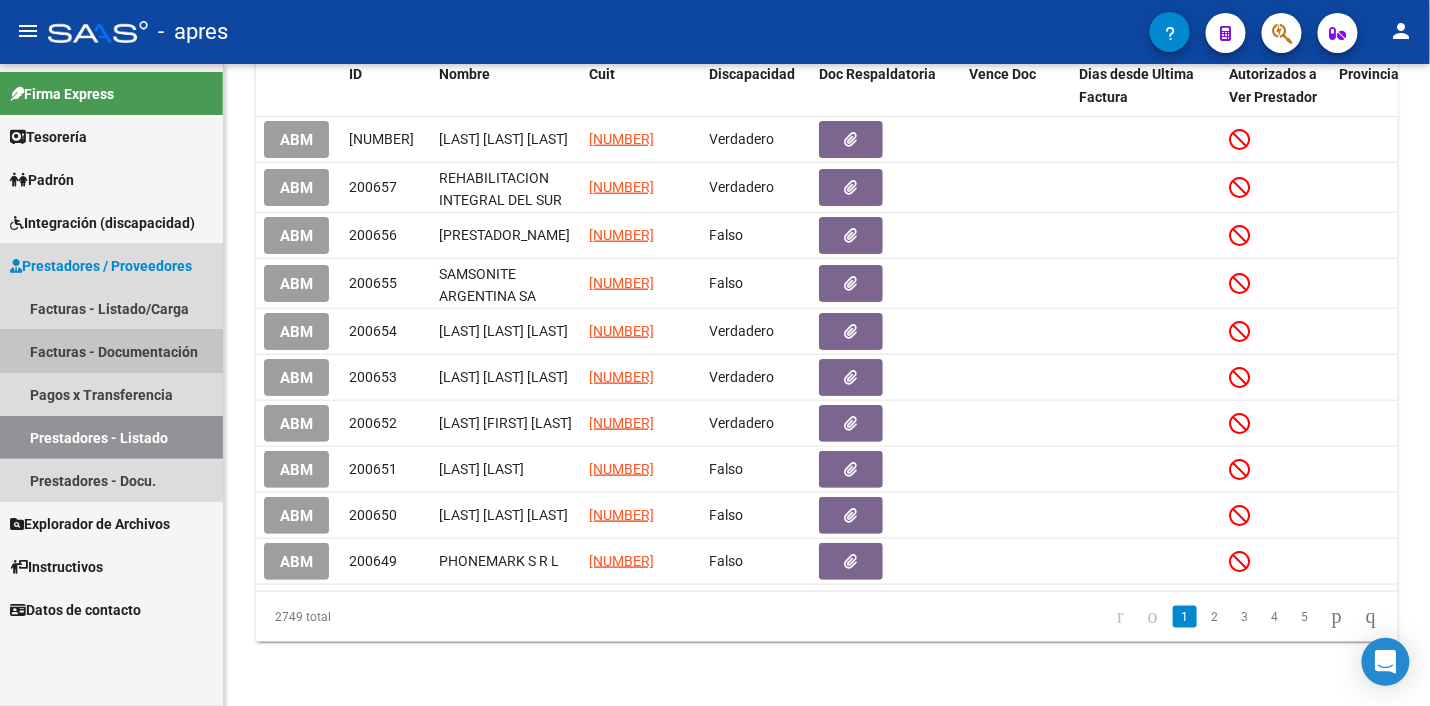 click on "Facturas - Documentación" at bounding box center [111, 351] 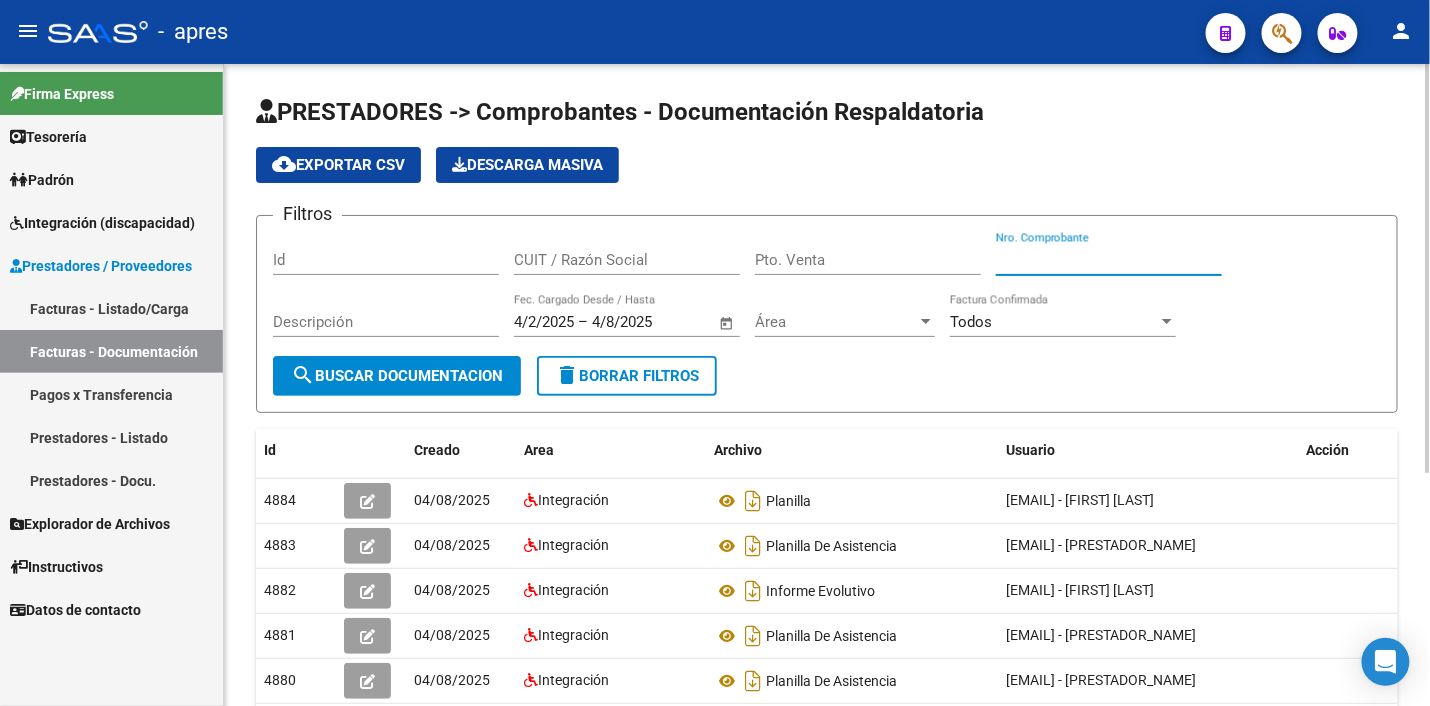 click on "Nro. Comprobante" at bounding box center (1109, 260) 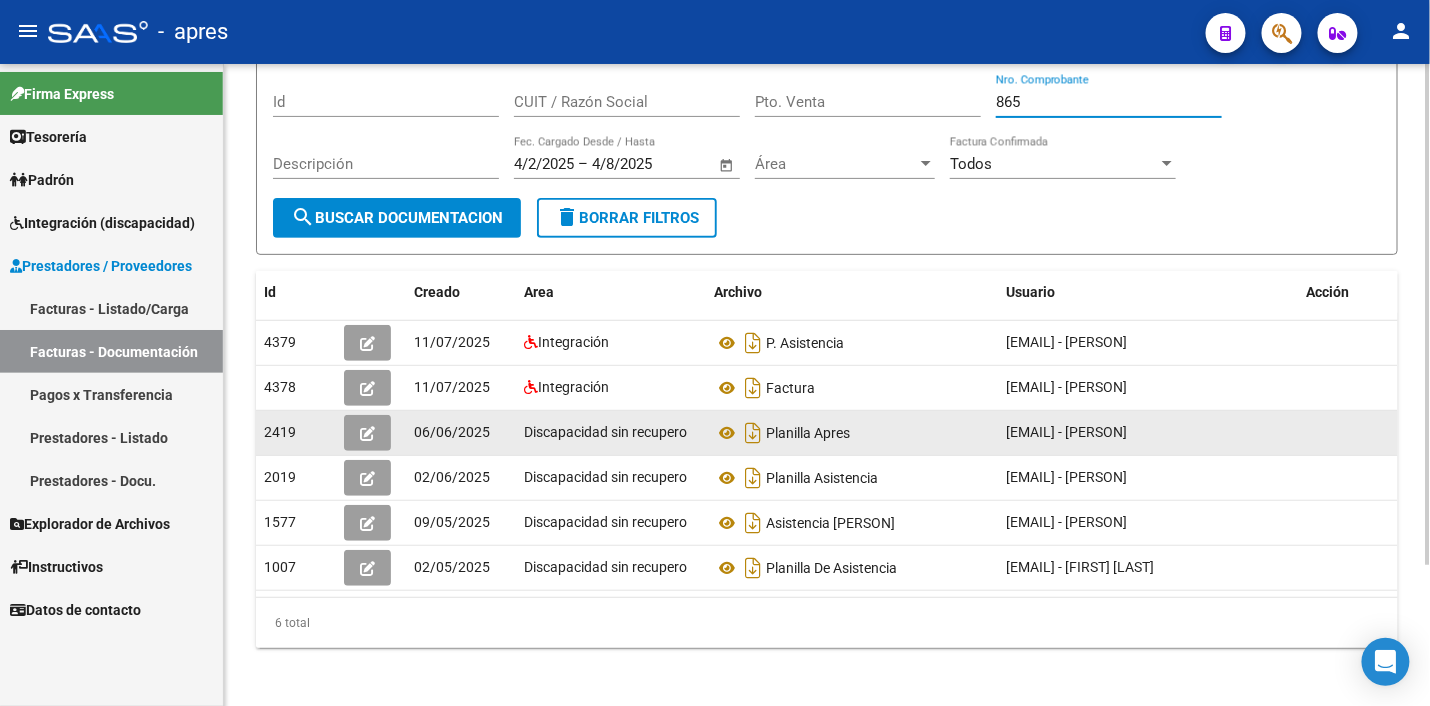scroll, scrollTop: 180, scrollLeft: 0, axis: vertical 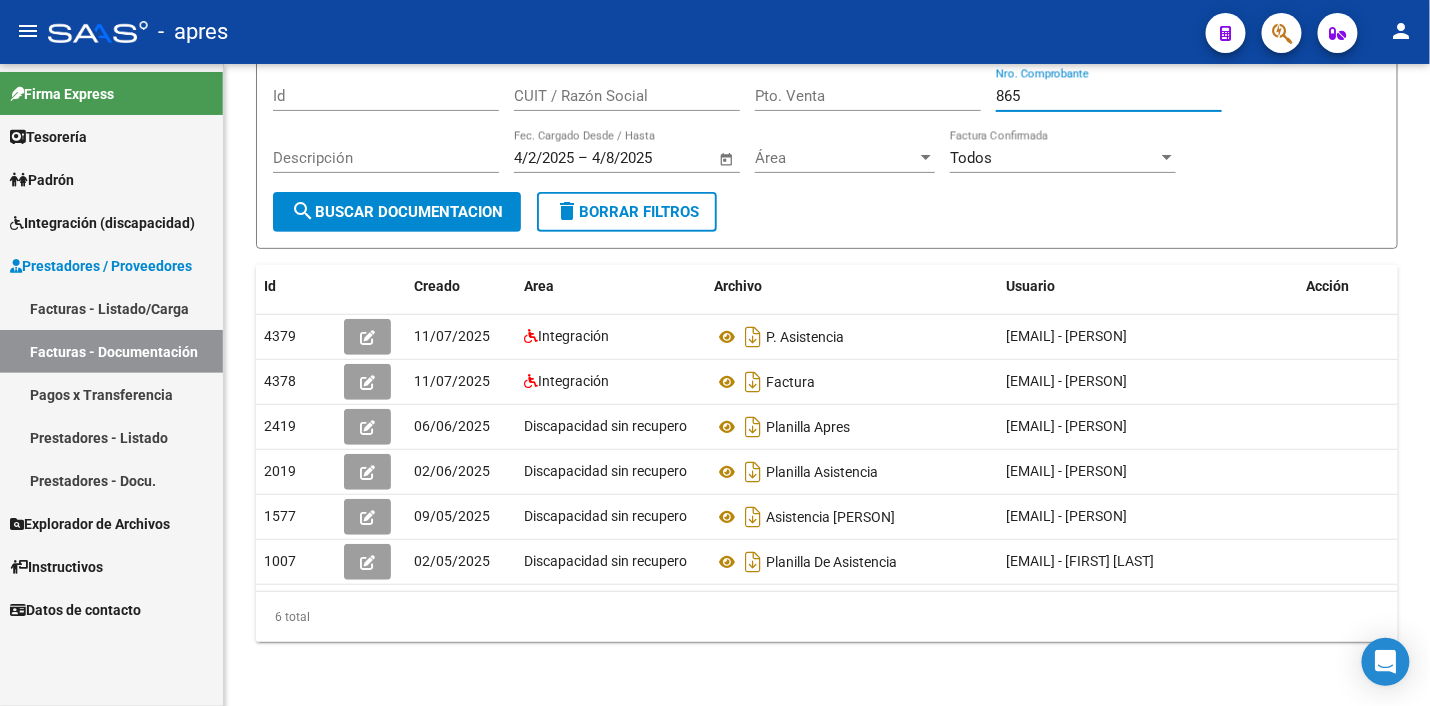 type on "865" 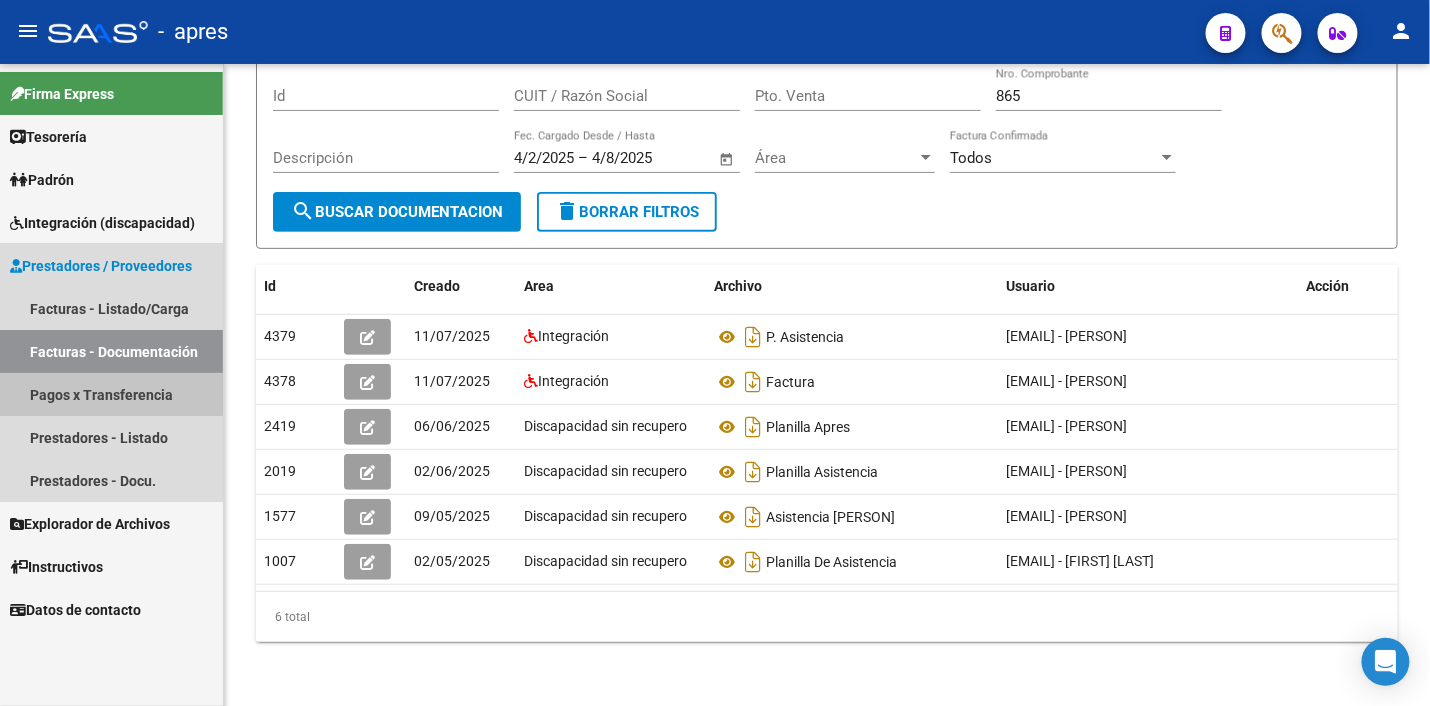 click on "Pagos x Transferencia" at bounding box center [111, 394] 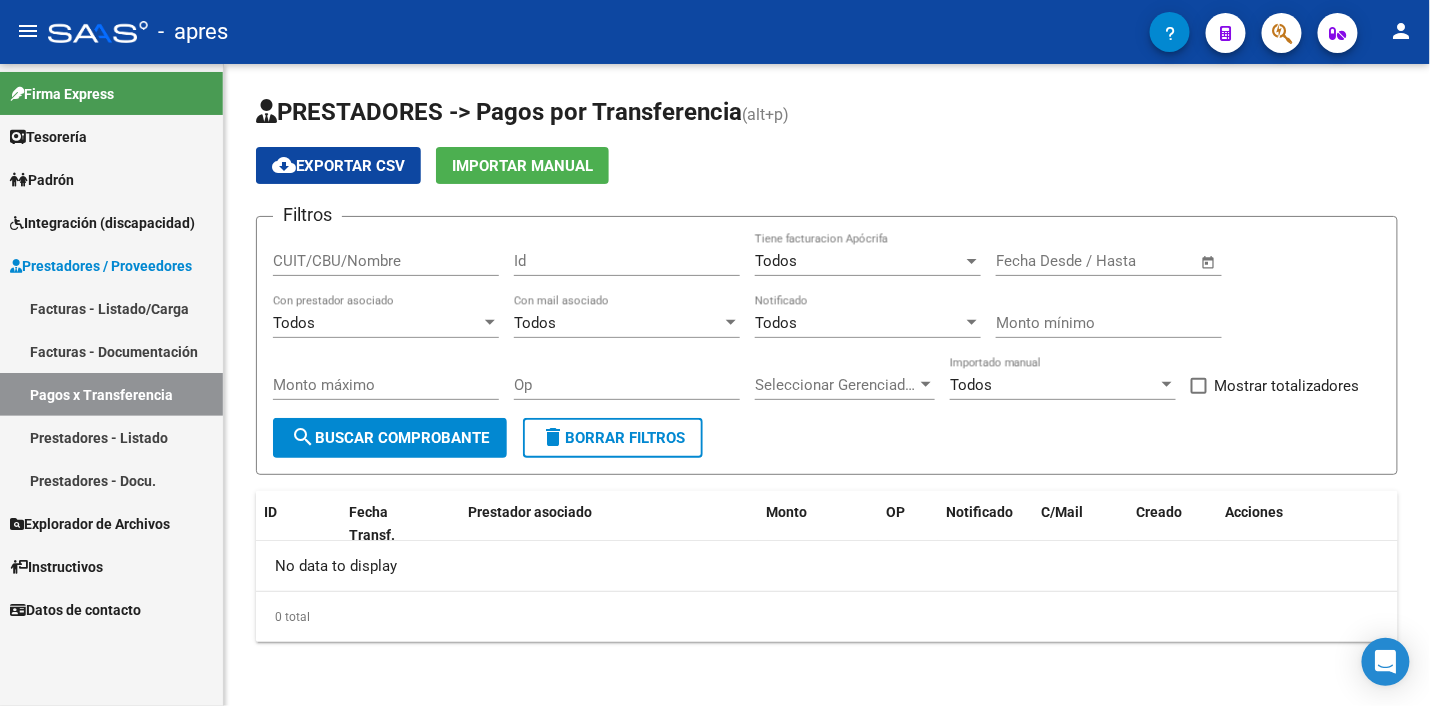 click on "Prestadores - Listado" at bounding box center (111, 437) 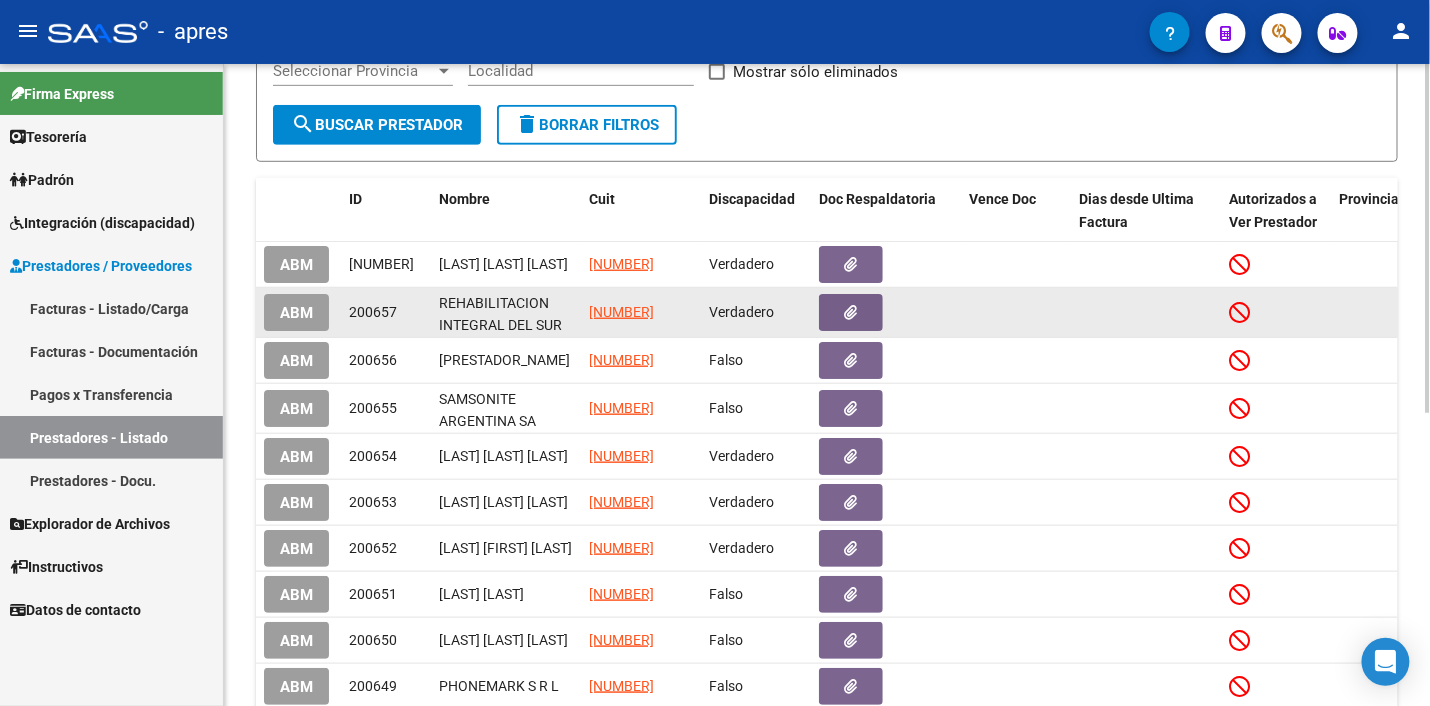 scroll, scrollTop: 412, scrollLeft: 0, axis: vertical 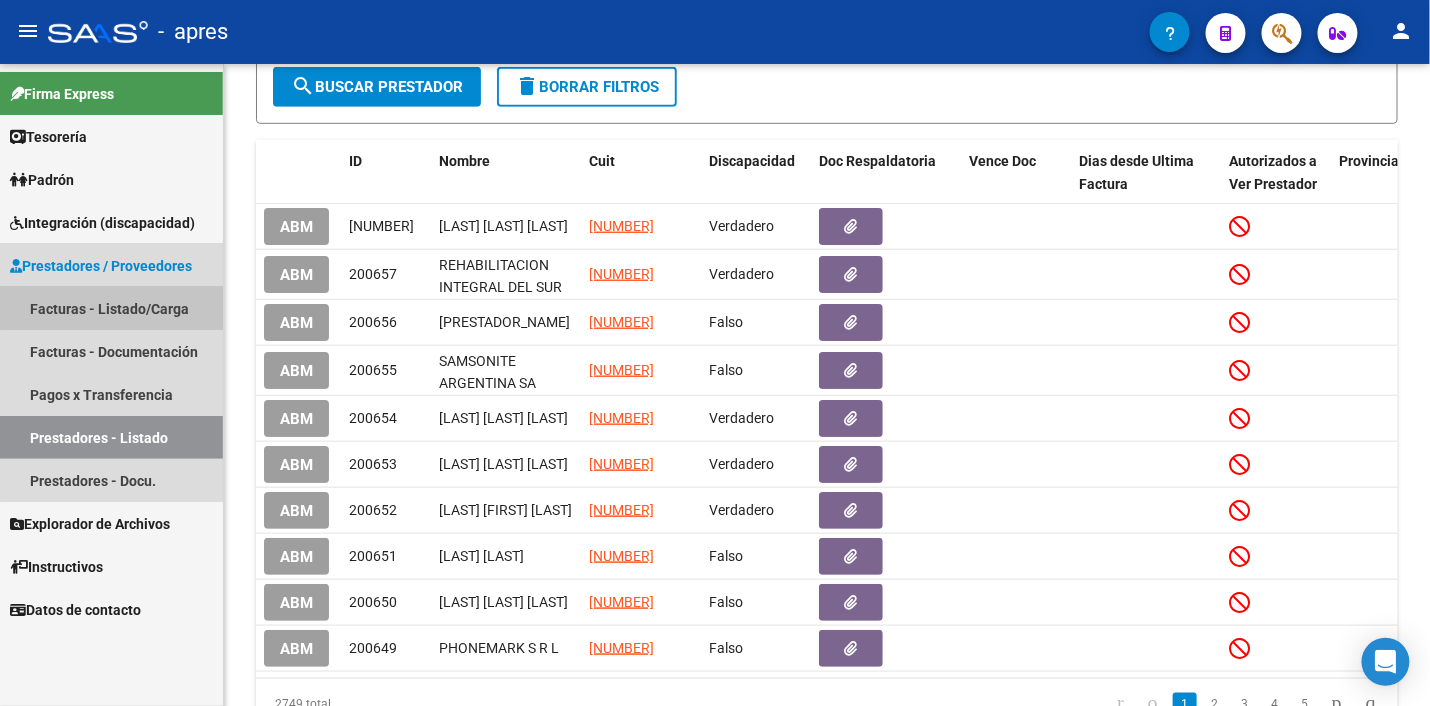 click on "Facturas - Listado/Carga" at bounding box center (111, 308) 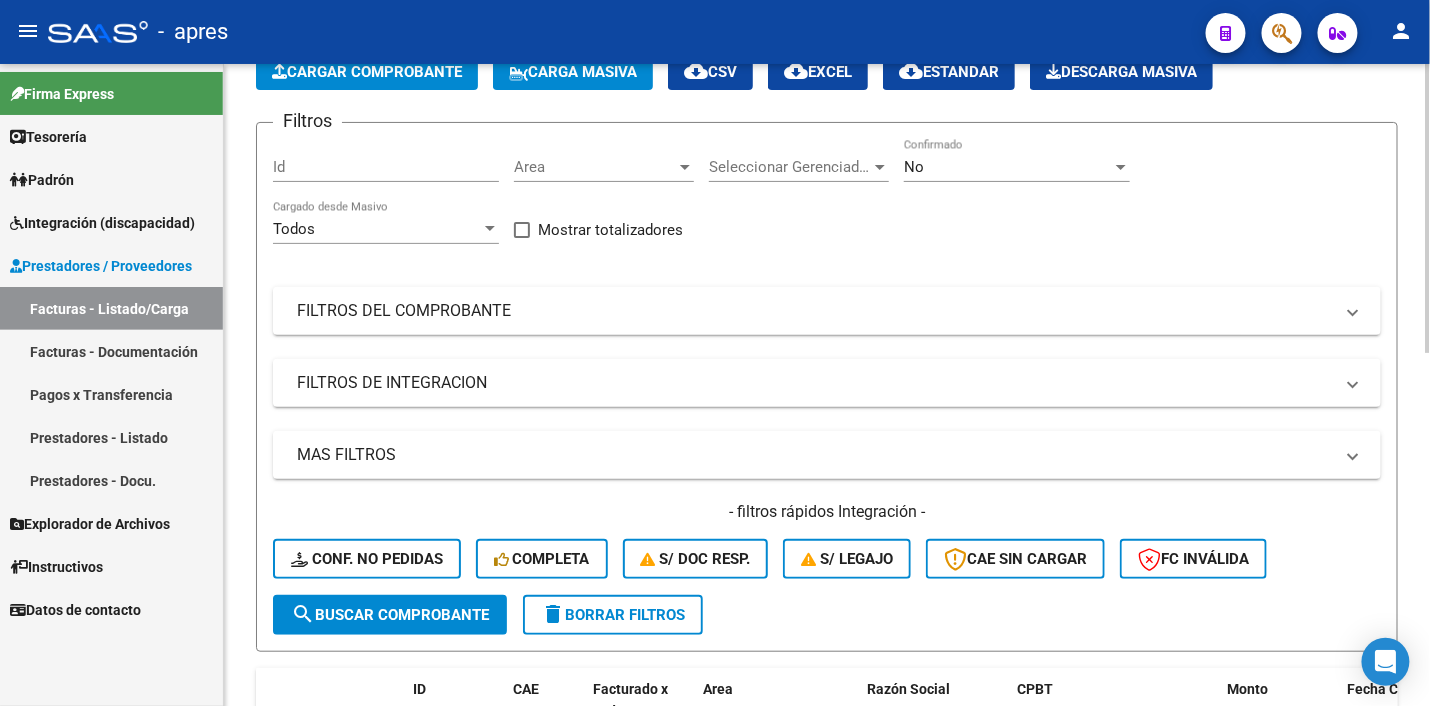 scroll, scrollTop: 0, scrollLeft: 0, axis: both 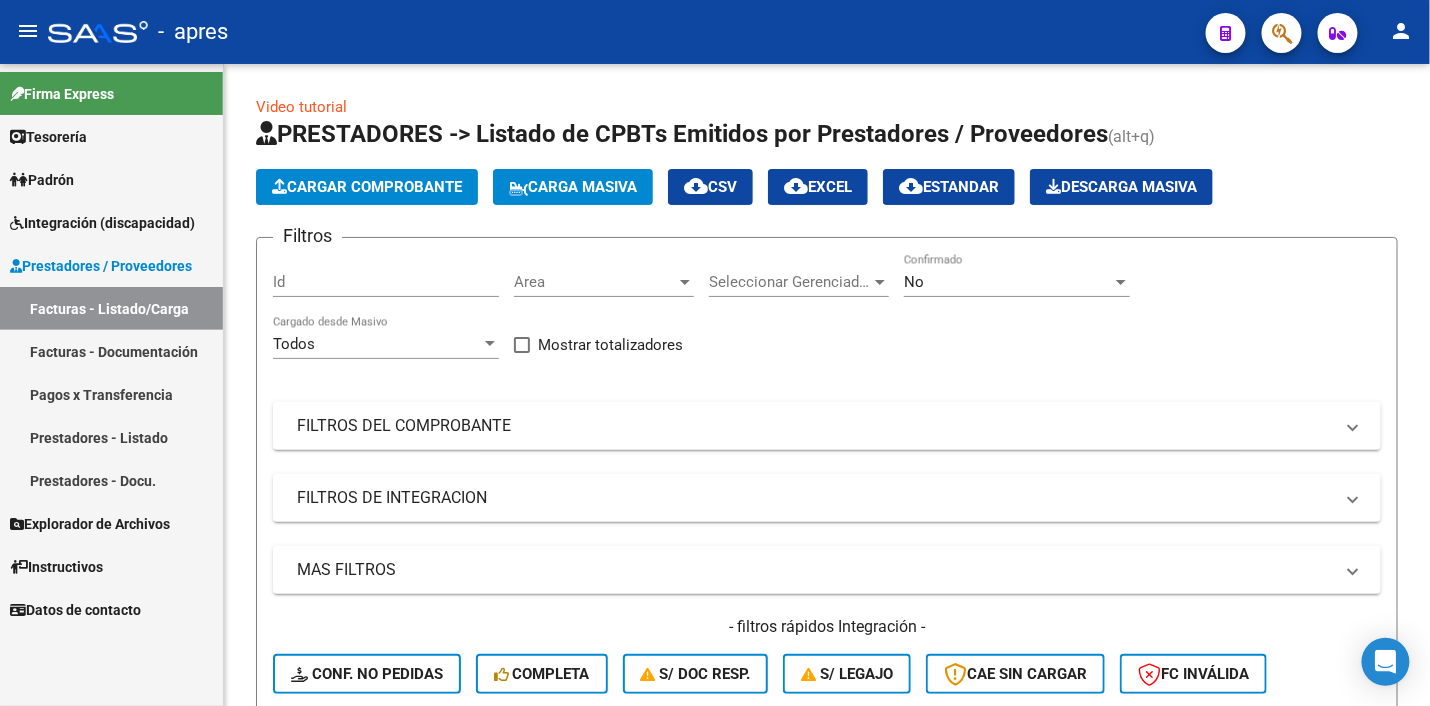 click on "Pagos x Transferencia" at bounding box center (111, 394) 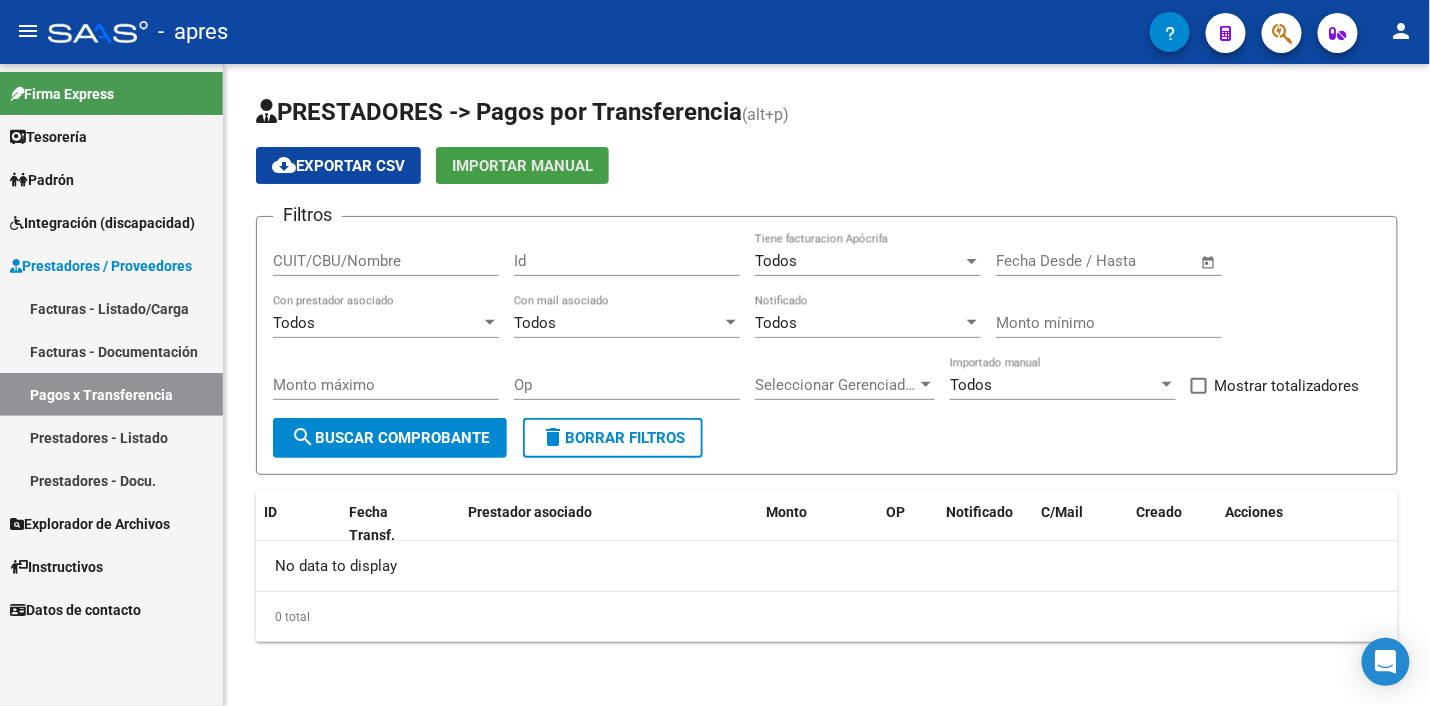 click on "Importar Manual" 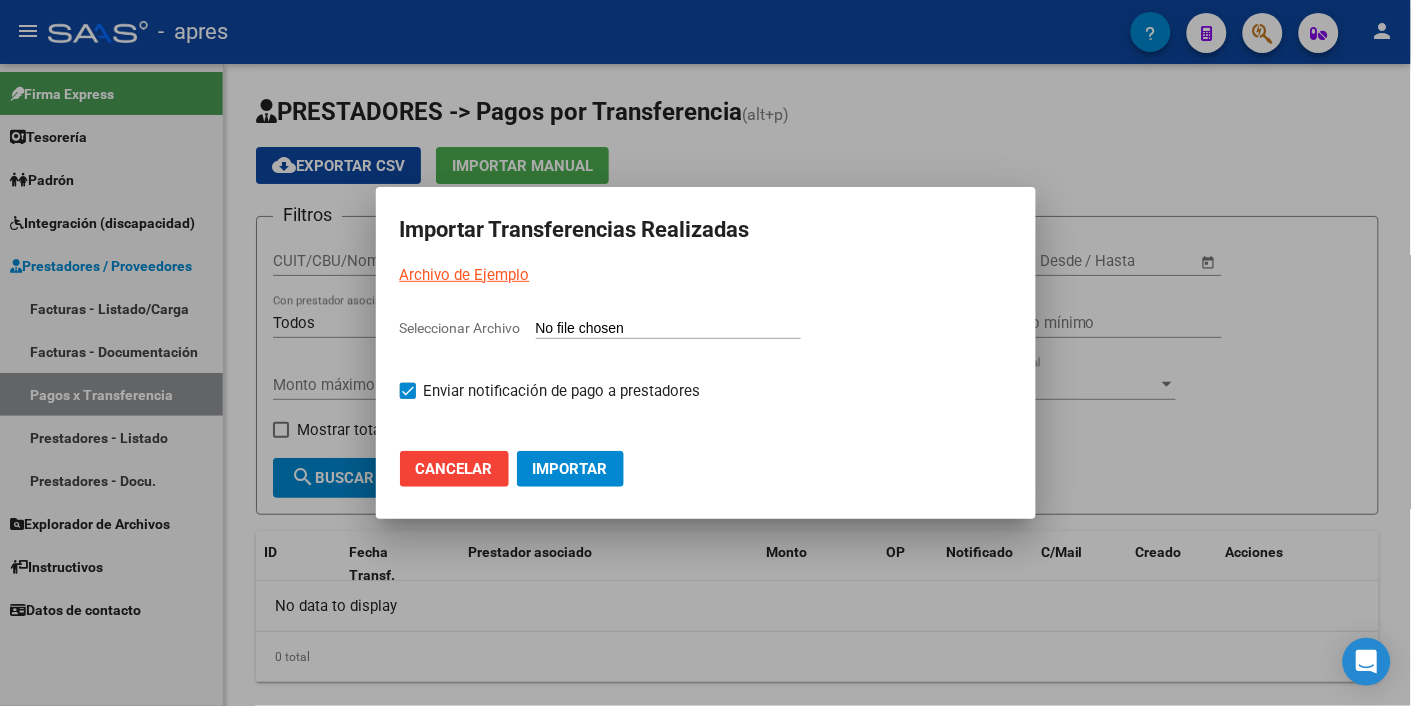 click on "Archivo de Ejemplo" at bounding box center (465, 275) 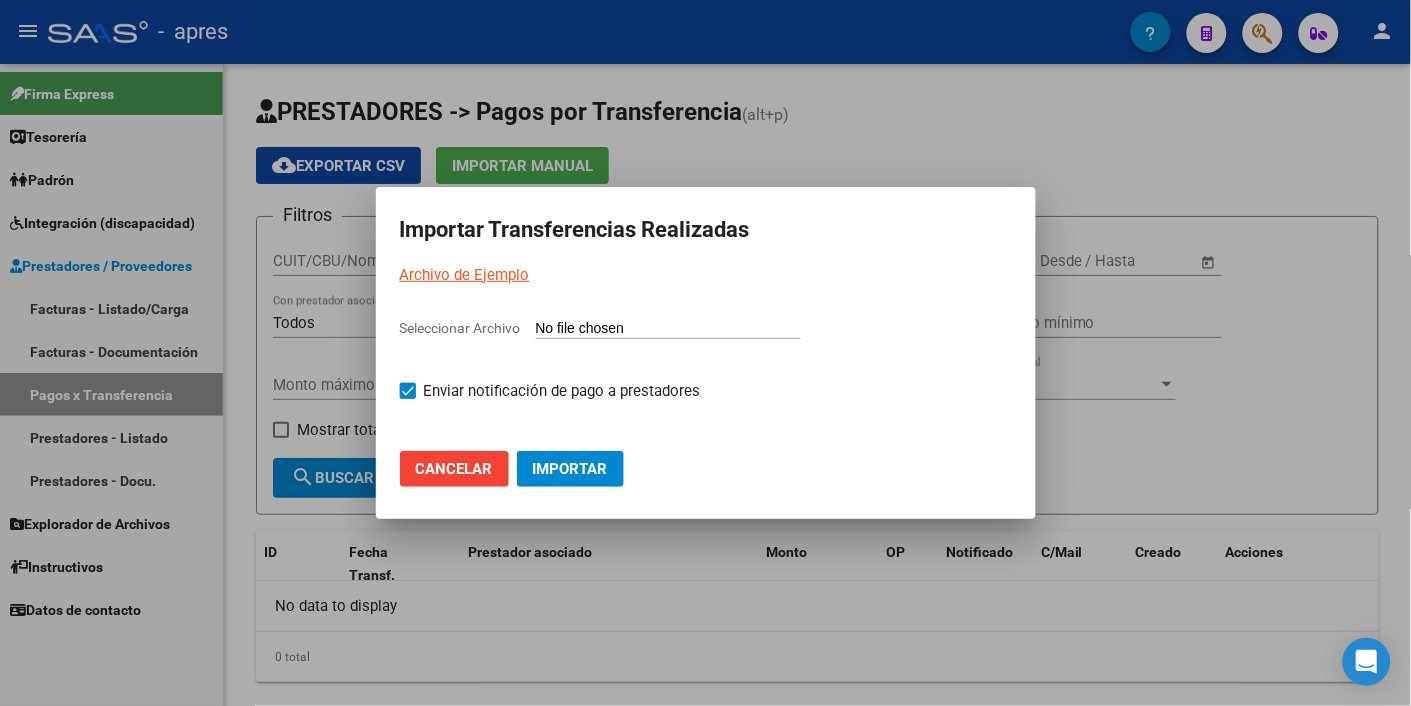 click on "Cancelar" 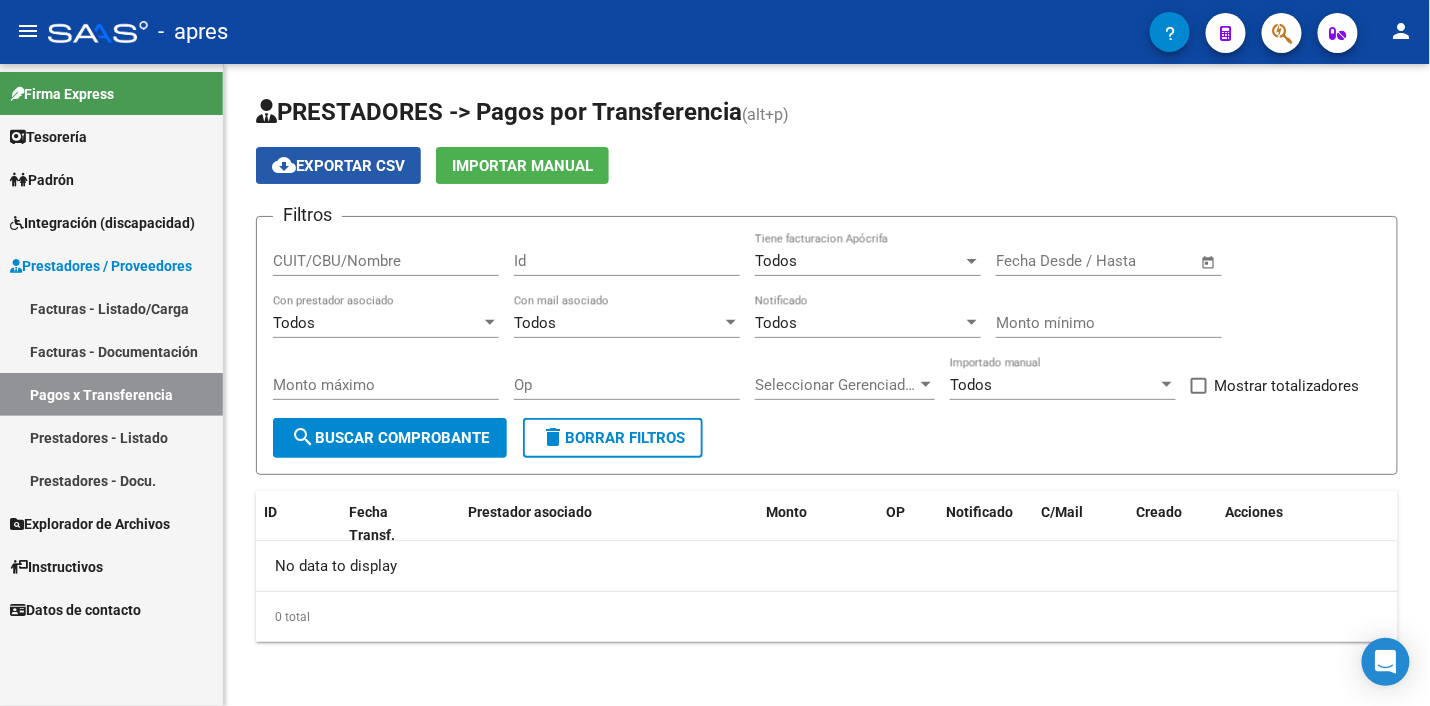 click on "cloud_download  Exportar CSV" 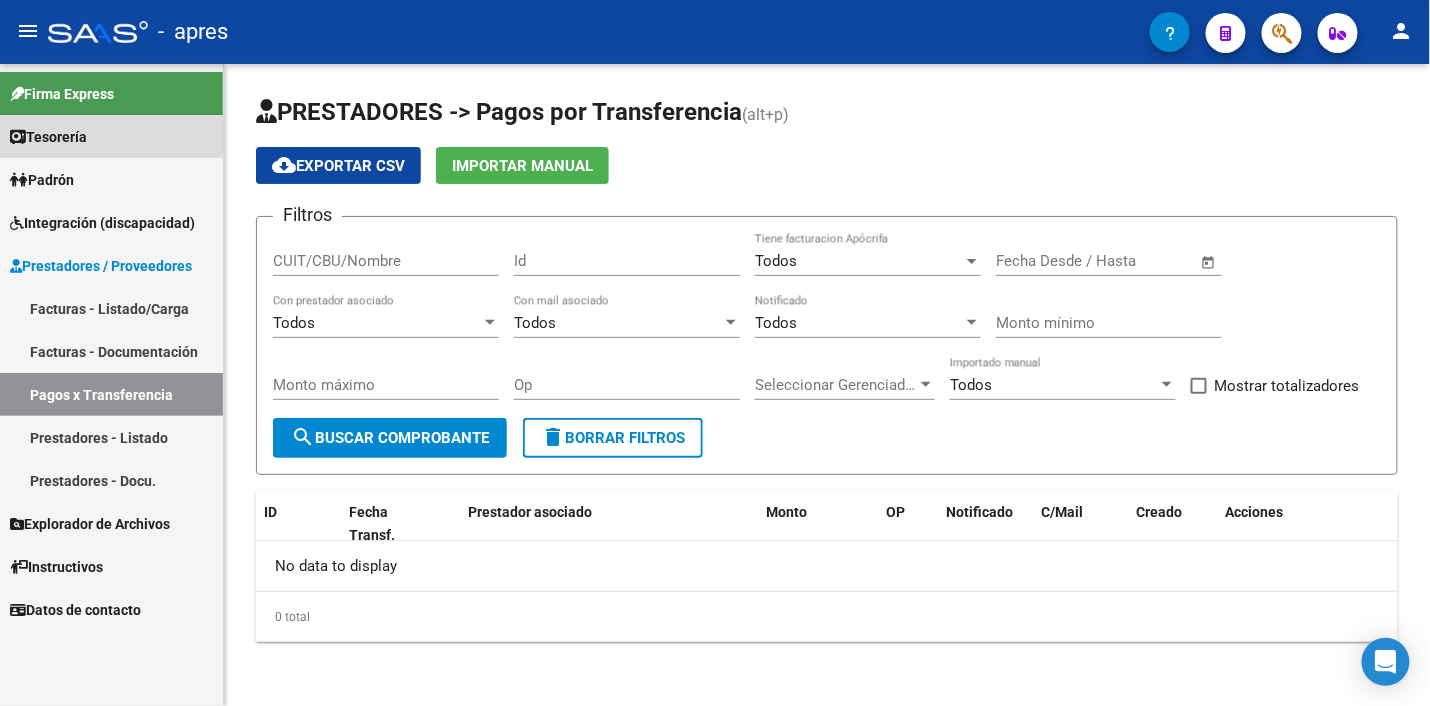 click on "Tesorería" at bounding box center [48, 137] 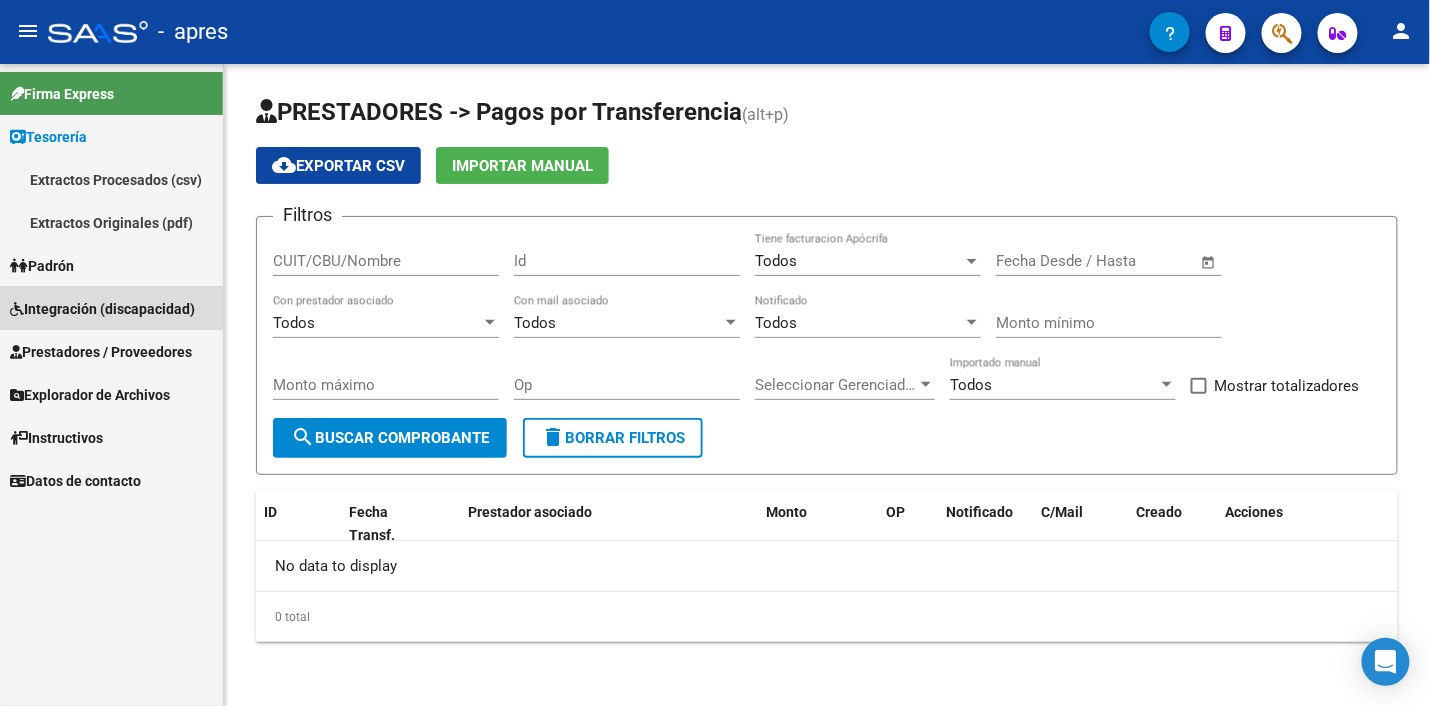 click on "Integración (discapacidad)" at bounding box center (102, 309) 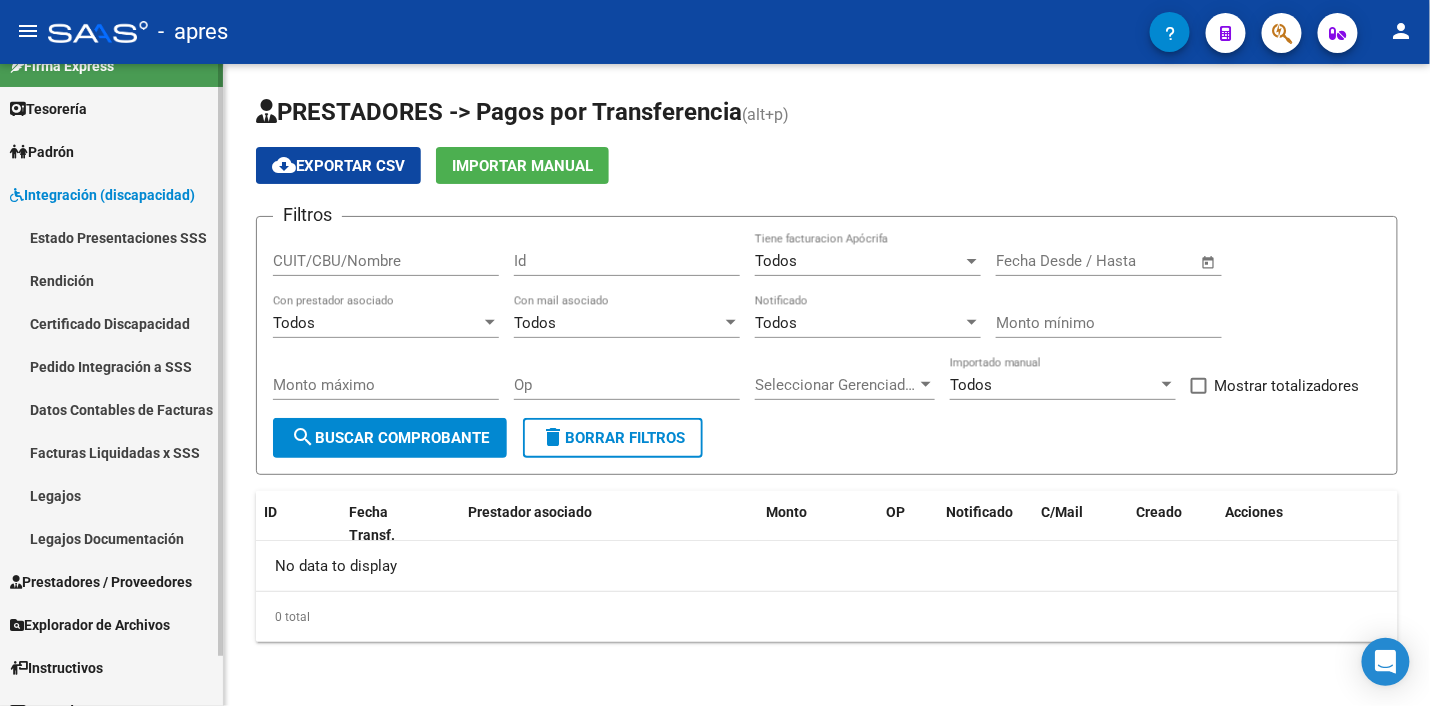 scroll, scrollTop: 53, scrollLeft: 0, axis: vertical 